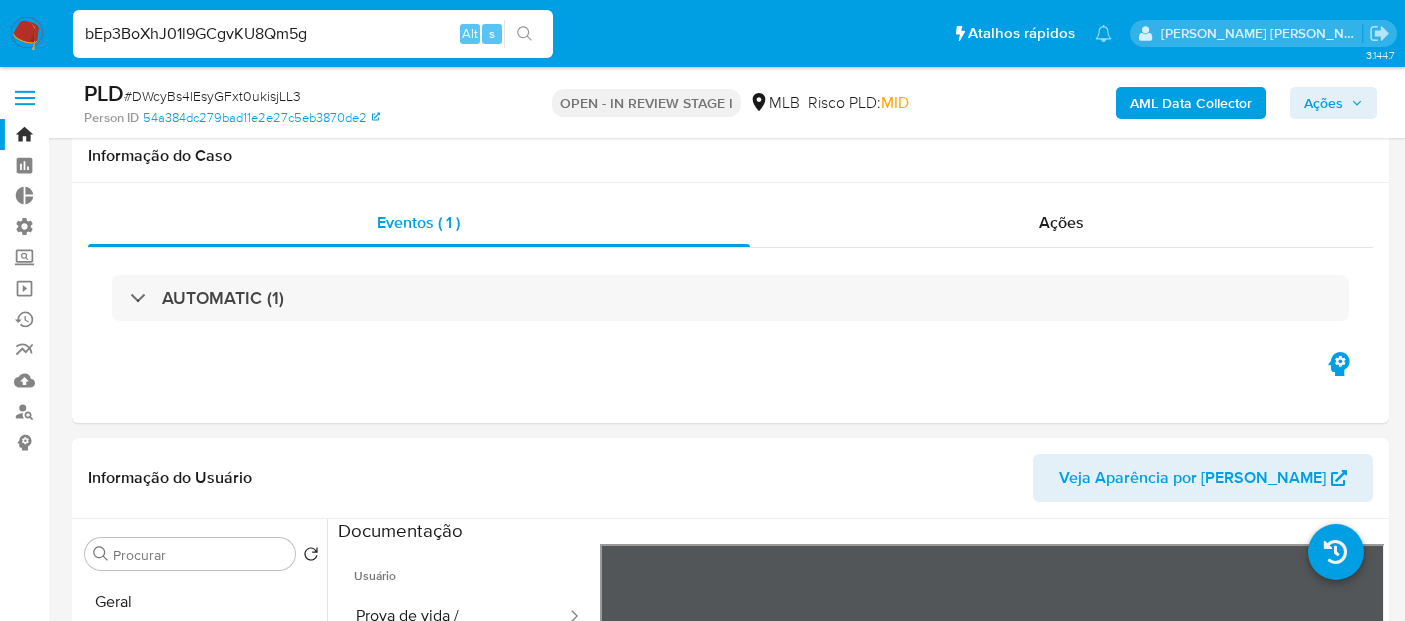 select on "10" 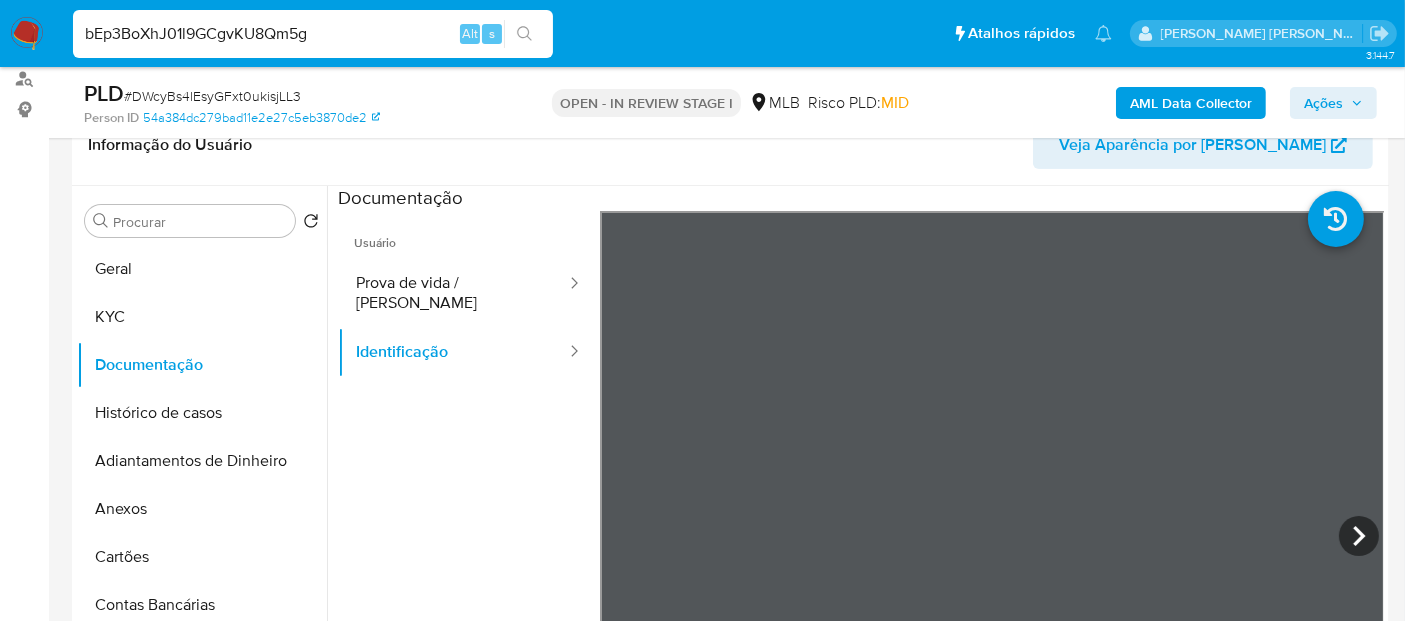 type on "bEp3BoXhJ01l9GCgvKU8Qm5g" 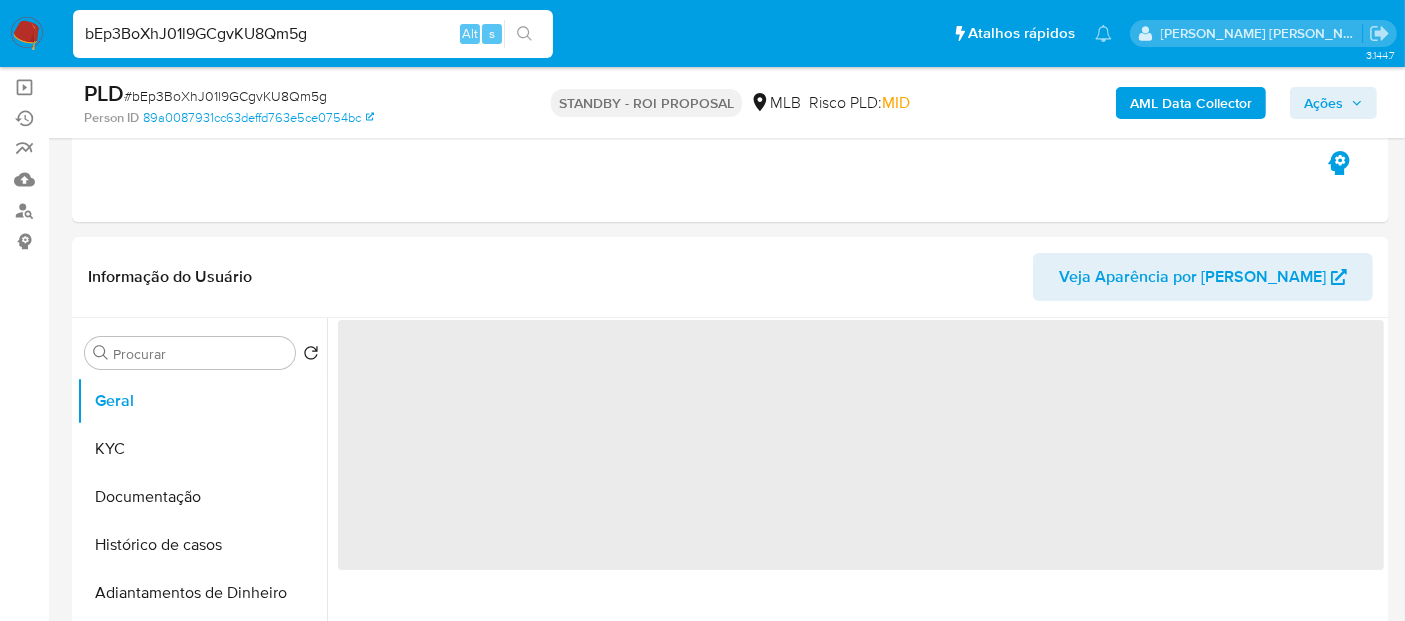 scroll, scrollTop: 222, scrollLeft: 0, axis: vertical 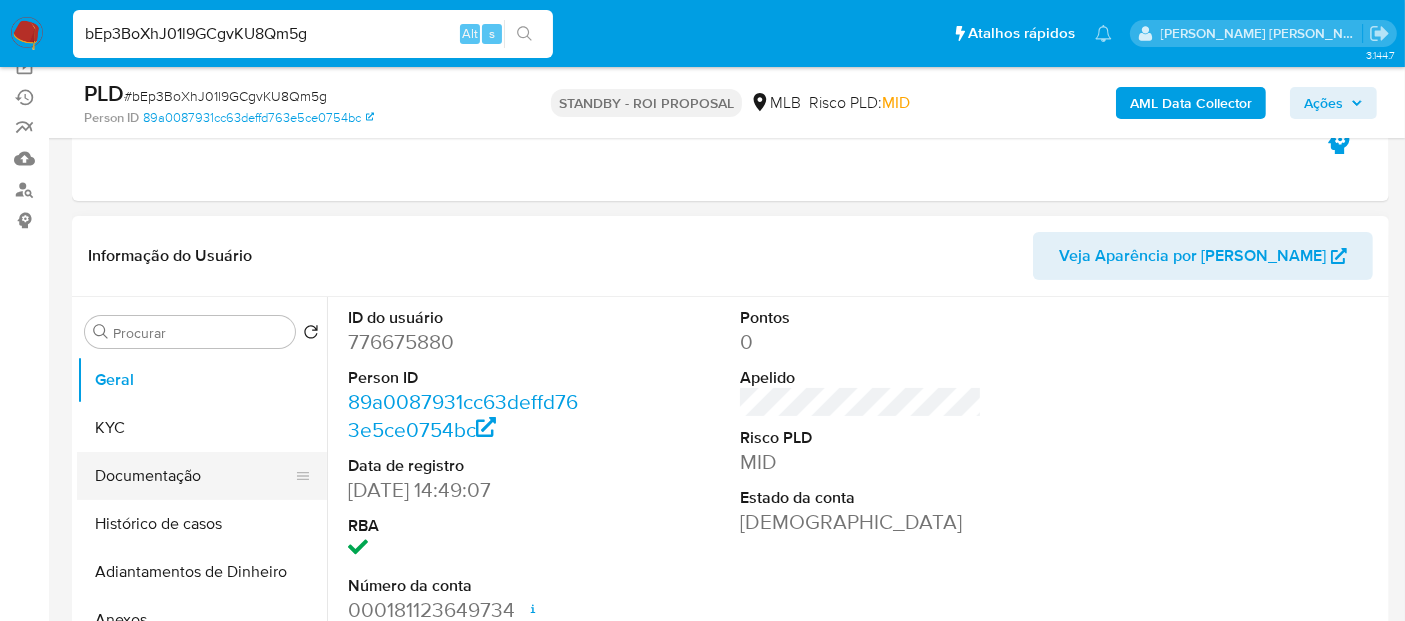 click on "Documentação" at bounding box center [194, 476] 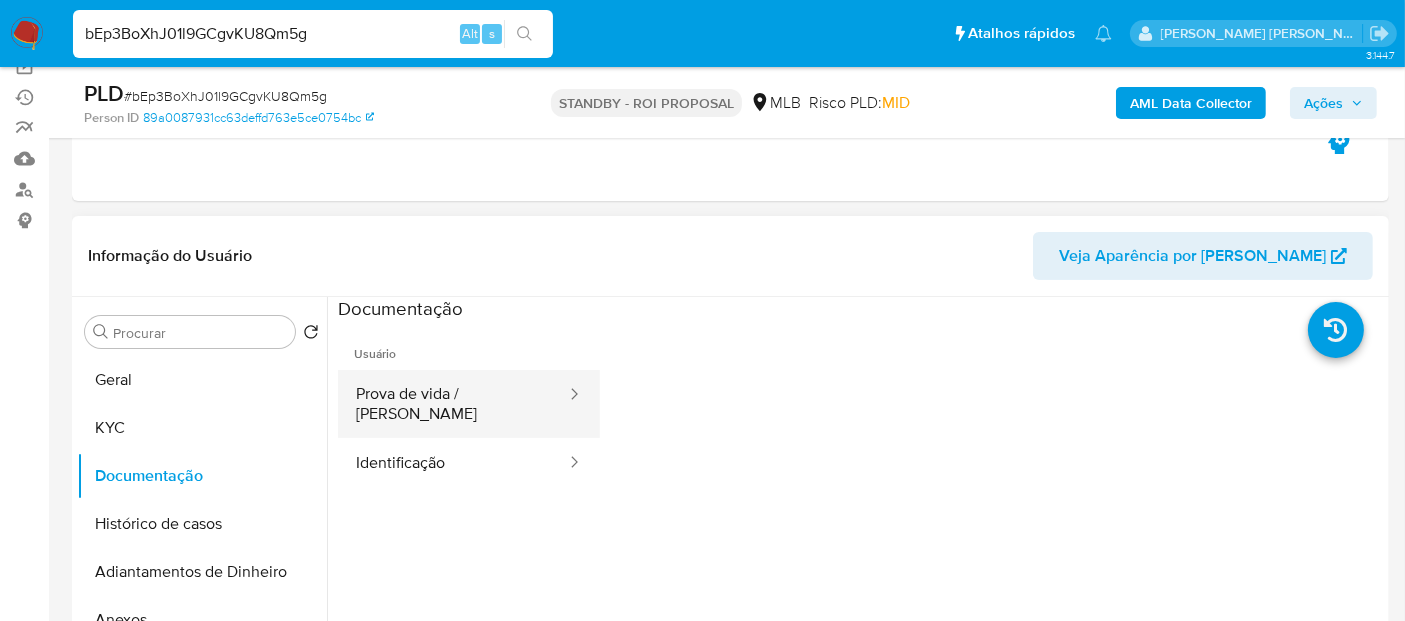 click on "Prova de vida / [PERSON_NAME]" at bounding box center (453, 404) 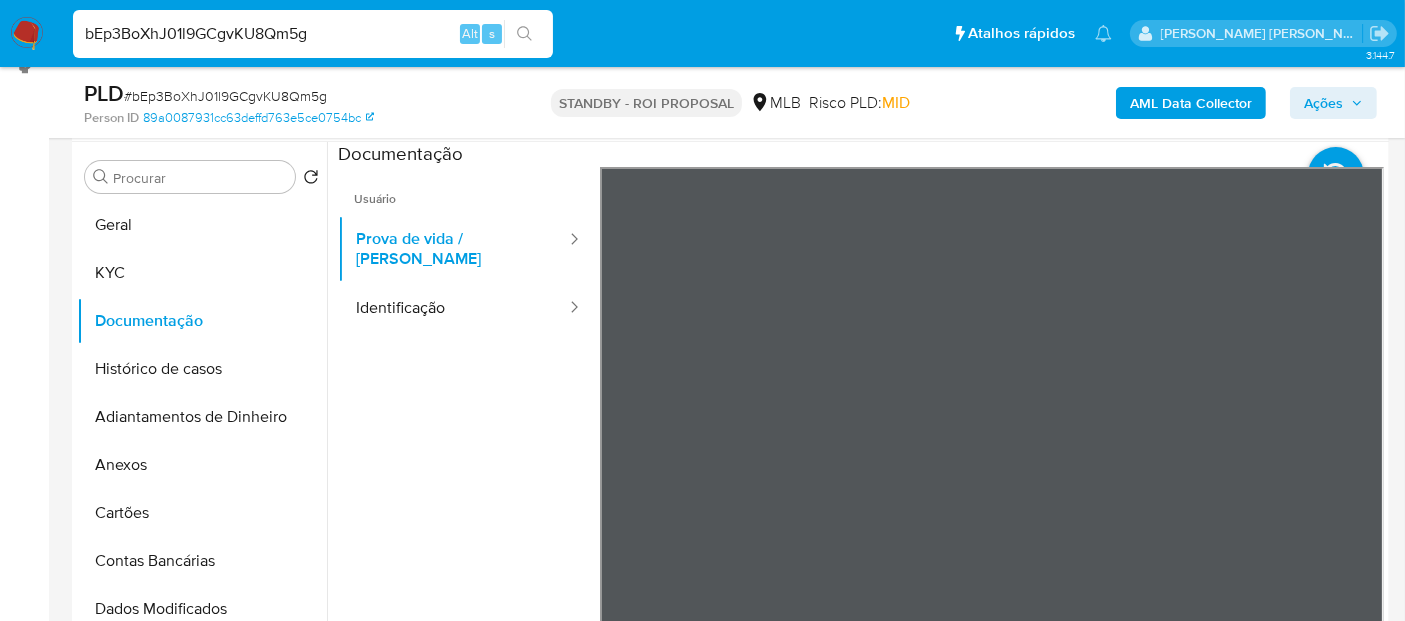 scroll, scrollTop: 333, scrollLeft: 0, axis: vertical 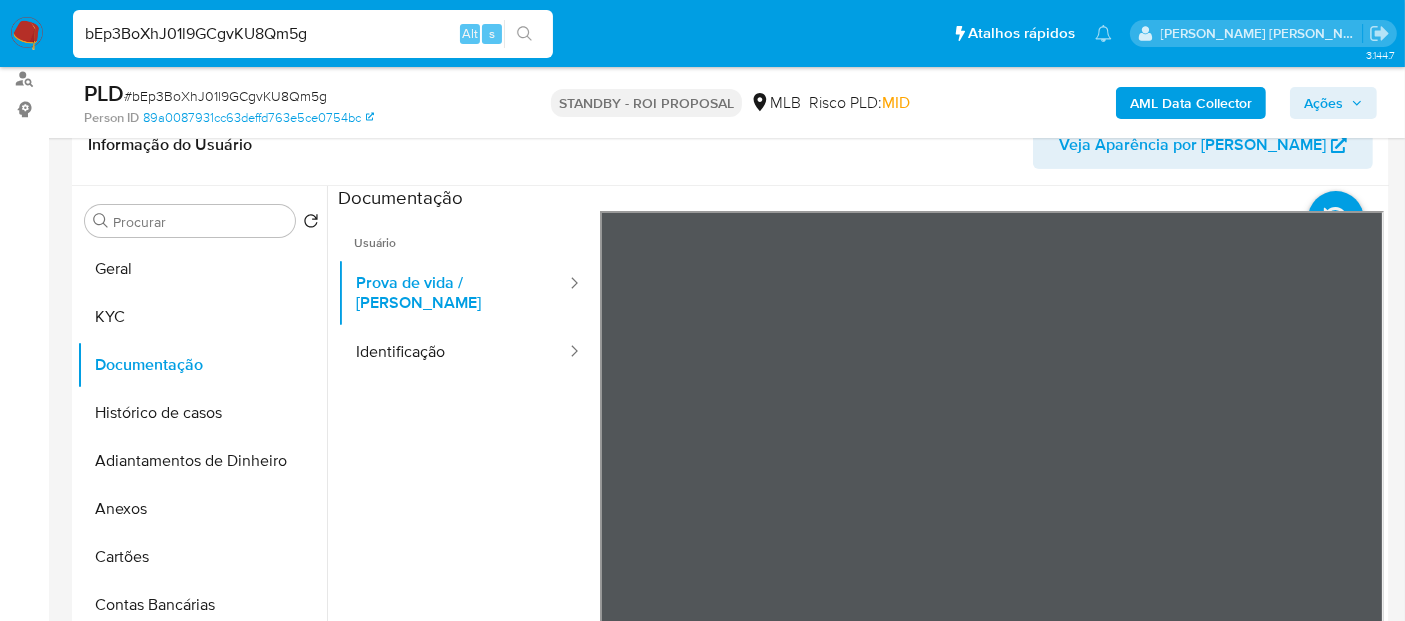 click on "bEp3BoXhJ01l9GCgvKU8Qm5g" at bounding box center [313, 34] 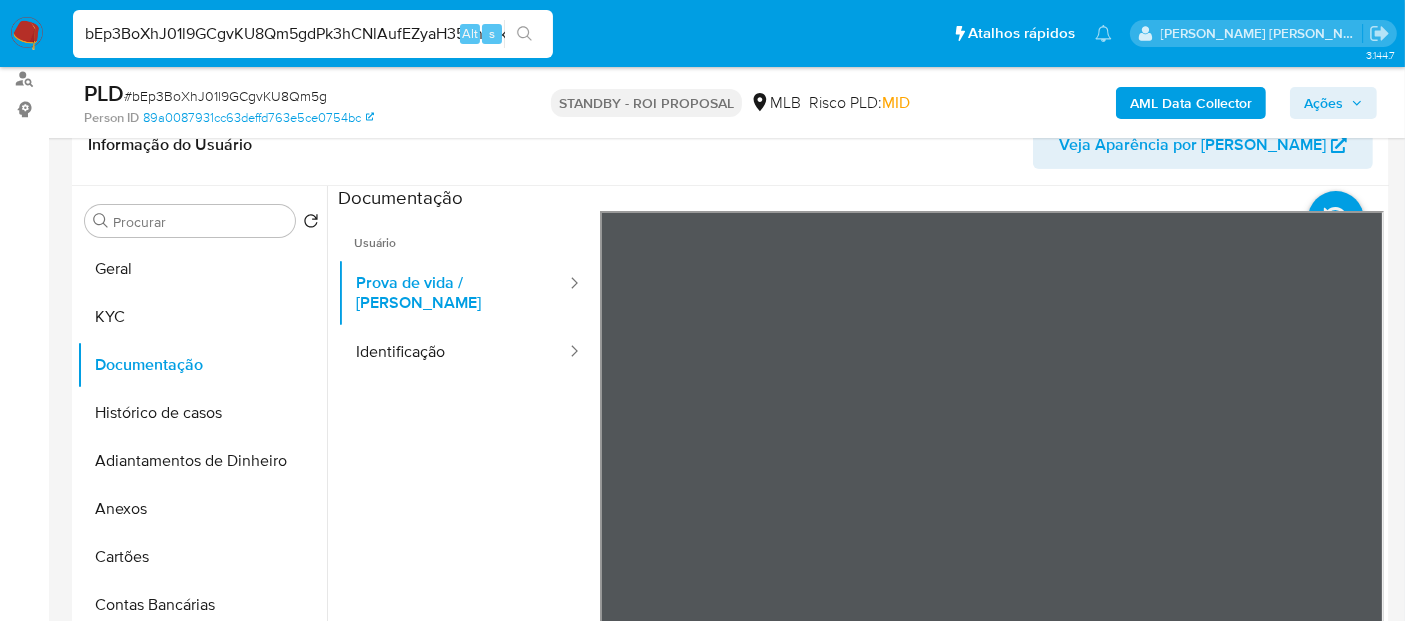 scroll, scrollTop: 0, scrollLeft: 14, axis: horizontal 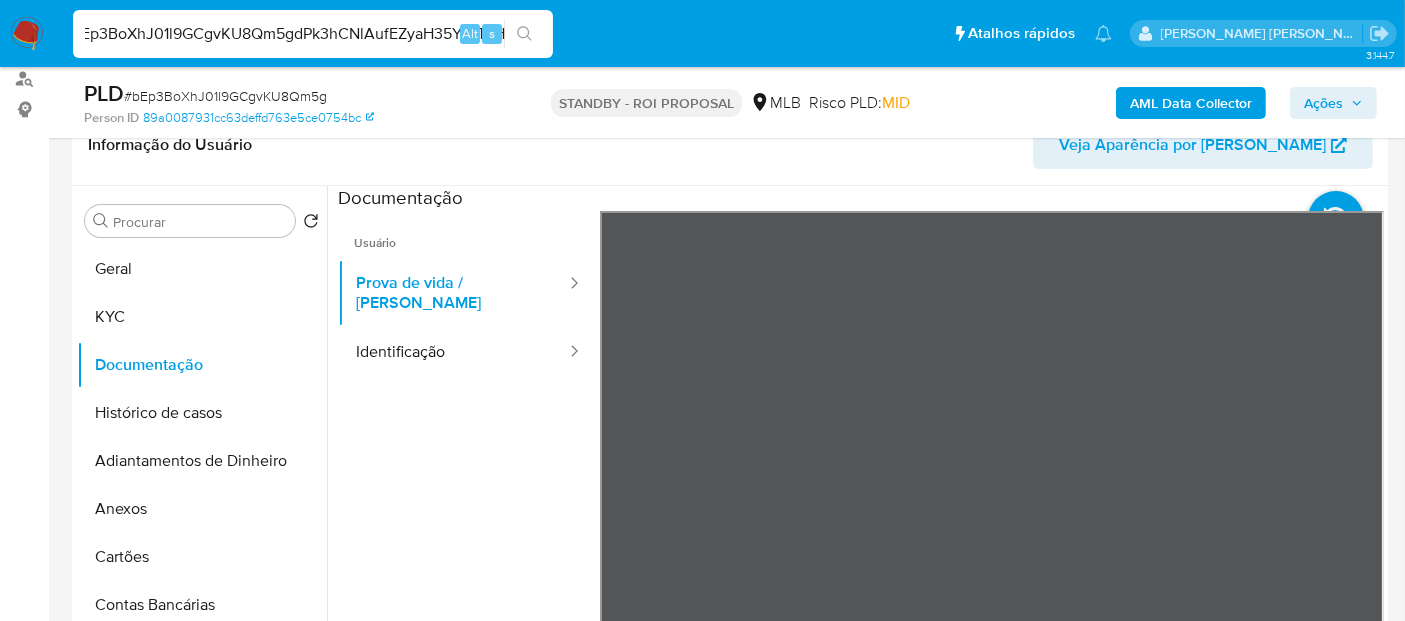 click on "bEp3BoXhJ01l9GCgvKU8Qm5gdPk3hCNlAufEZyaH35YnvTkH" at bounding box center [313, 34] 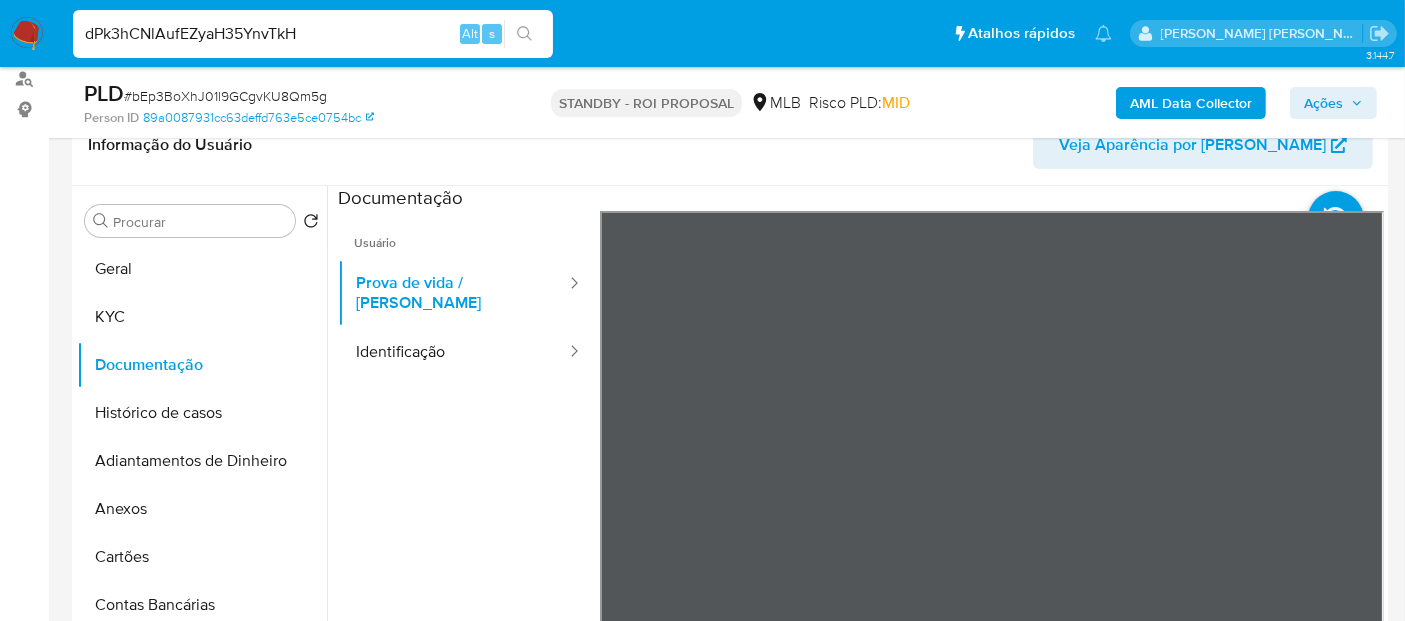 scroll, scrollTop: 0, scrollLeft: 0, axis: both 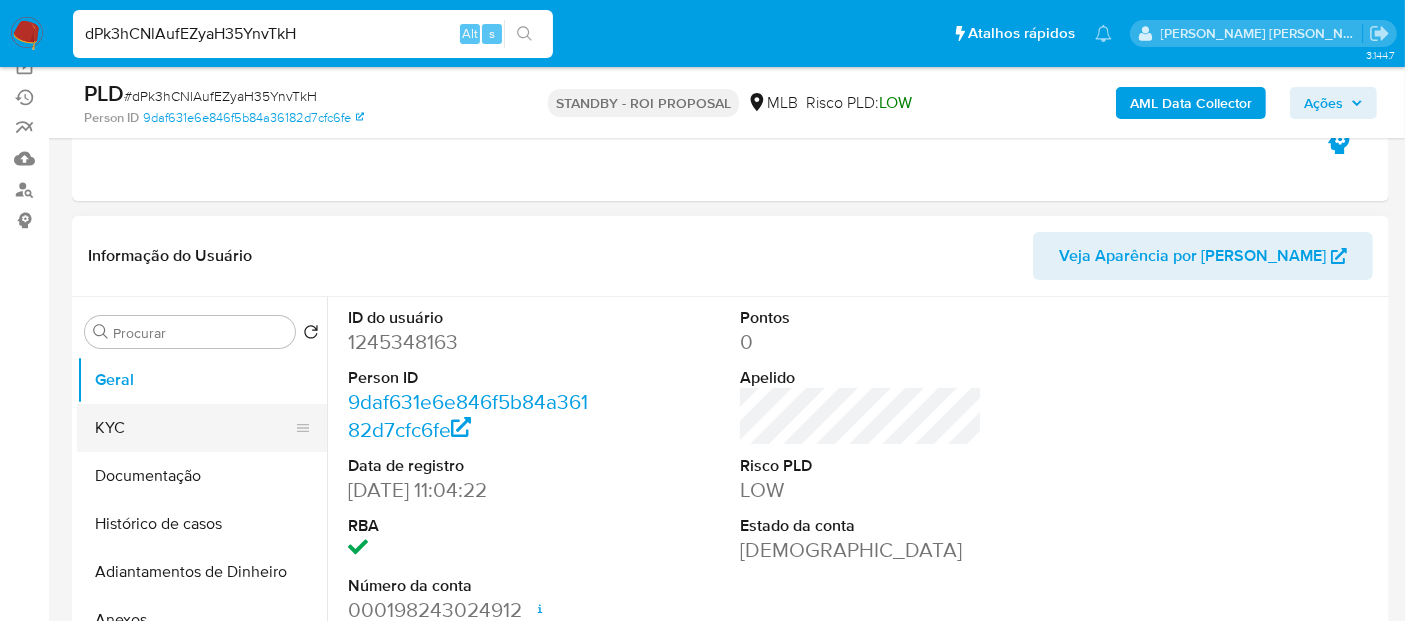 select on "10" 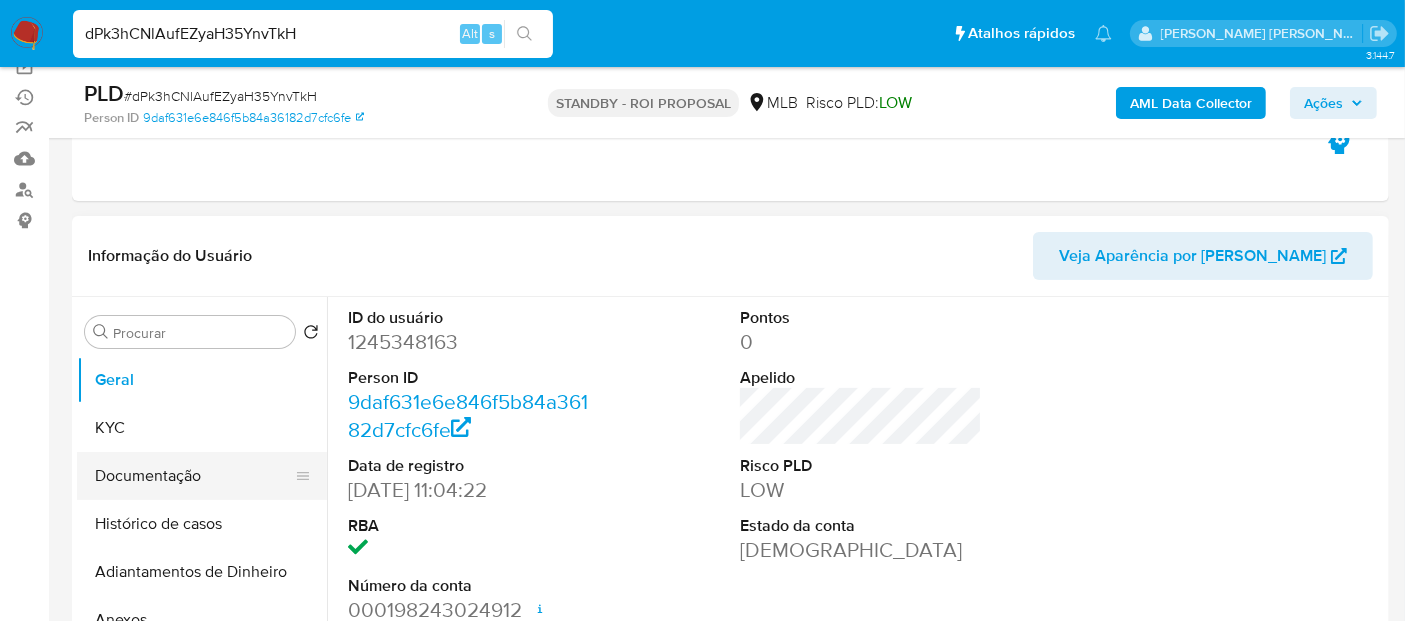 click on "Documentação" at bounding box center (194, 476) 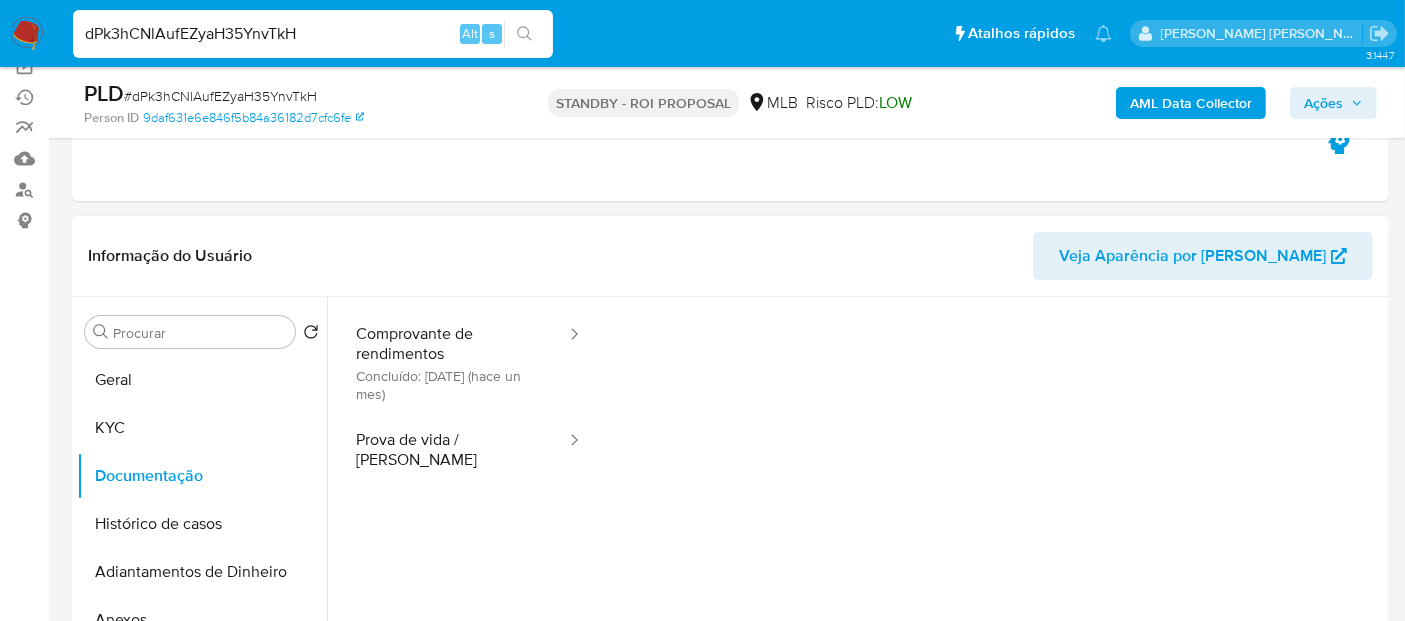 scroll, scrollTop: 0, scrollLeft: 0, axis: both 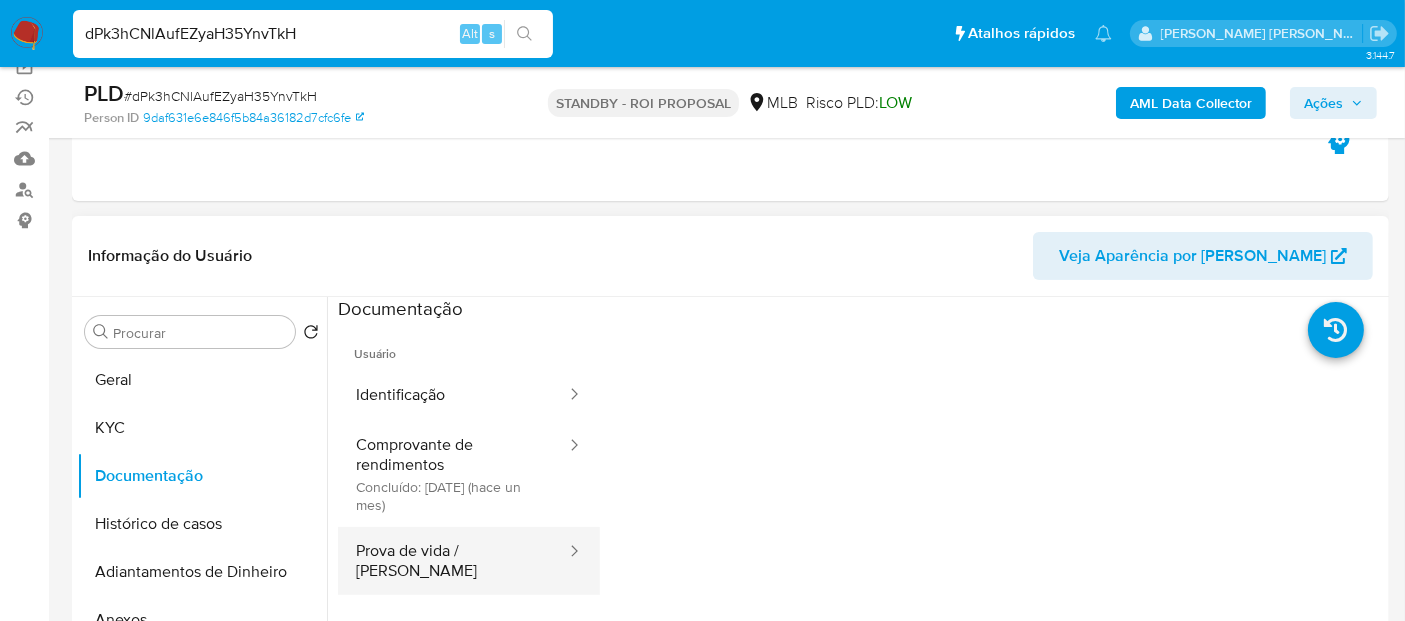 click on "Prova de vida / [PERSON_NAME]" at bounding box center (453, 561) 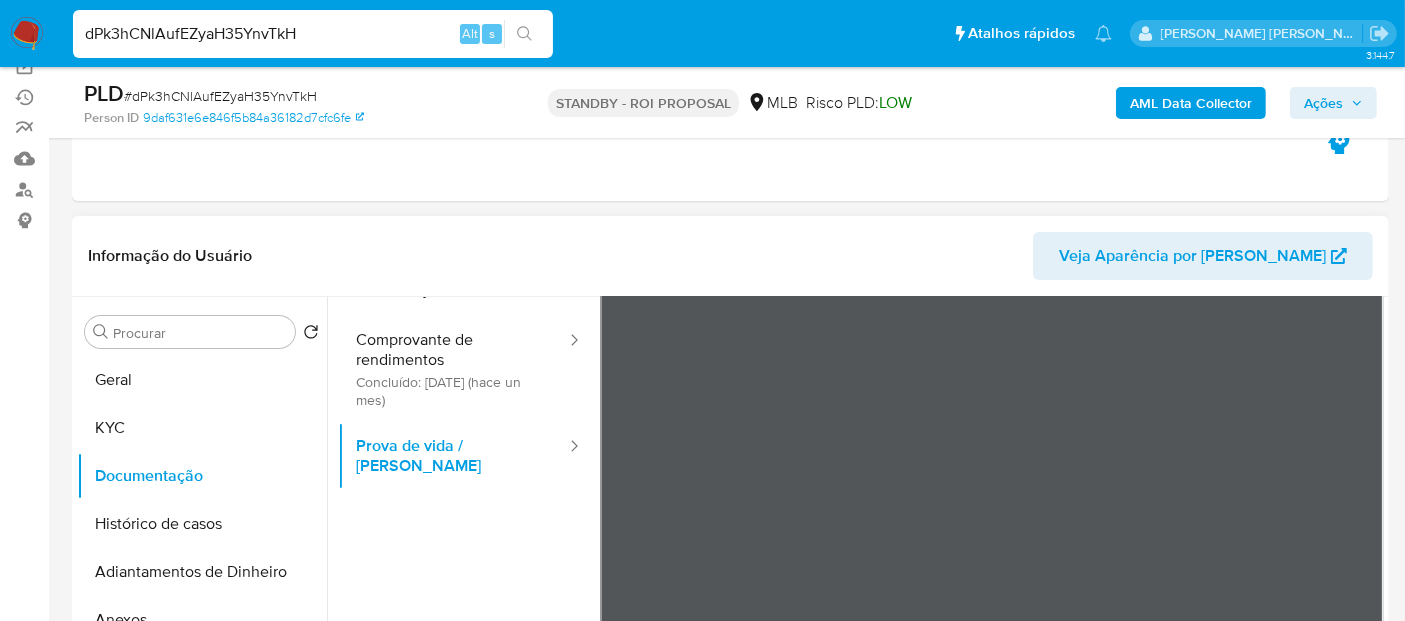 scroll, scrollTop: 58, scrollLeft: 0, axis: vertical 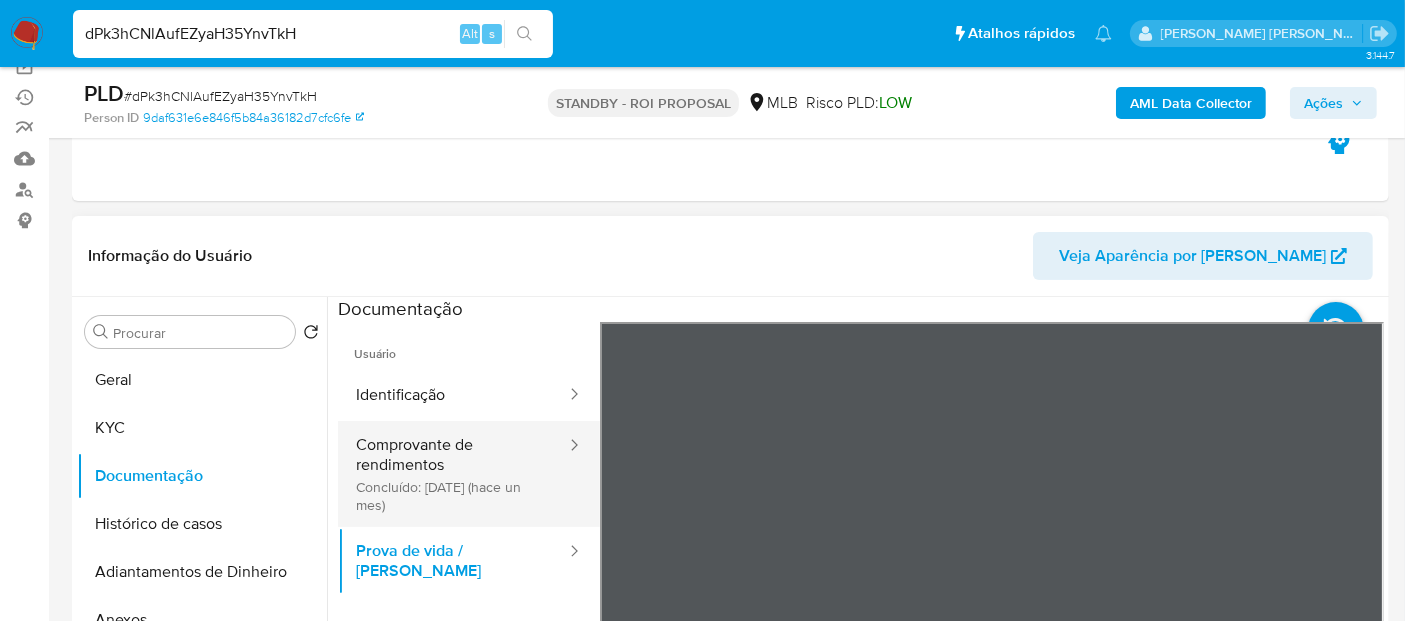 click on "Comprovante de rendimentos Concluído: [DATE] (hace un mes)" at bounding box center (453, 474) 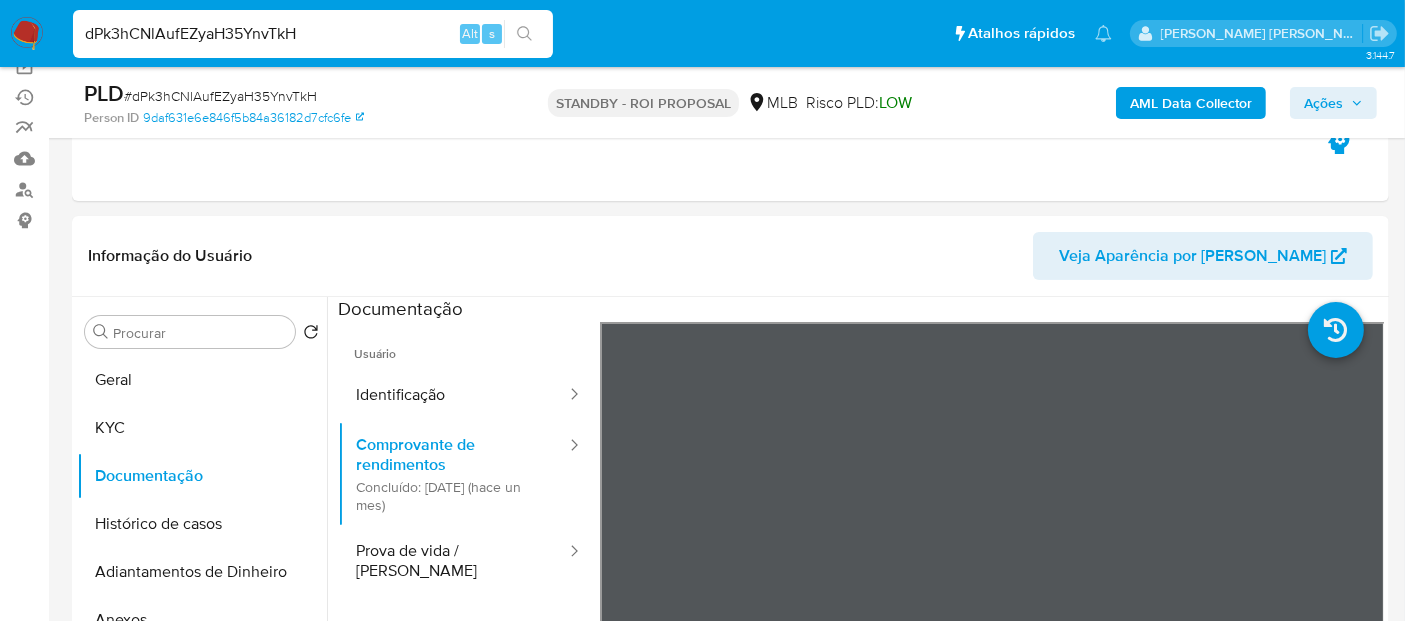 click on "Pausado Ver notificaciones dPk3hCNlAufEZyaH35YnvTkH Alt s Atalhos rápidos   Presiona las siguientes teclas para acceder a algunas de las funciones Pesquisar caso ou usuário Alt s Voltar para casa Alt h Adicione um comentário Alt c Adicionar um anexo Alt a [PERSON_NAME] [PERSON_NAME] Bandeja Painel Painel Externo Administração Regras Usuários Equipes Configuração do caso Screening Screening por Frequência Pesquisa em Listas Watchlist Ferramentas Operações [PERSON_NAME] Ejecuções automáticas relatórios Mulan Localizador de pessoas Consolidado 3.144.7 Sem atribuição   Asignado el: [DATE] 14:23:52 Criou: [DATE]   Criou: [DATE] 00:28:32 - Expira em 5 [PERSON_NAME]   Expira em [DATE] 00:28:33 PLD # dPk3hCNlAufEZyaH35YnvTkH Person ID 9daf631e6e846f5b84a36182d7cfc6fe STANDBY - ROI PROPOSAL  MLB Risco PLD:  LOW AML Data Collector Ações Informação do Caso Eventos ( 1 ) Ações AUTOMATIC (1) Informação do Usuário Veja Aparência por Pessoa Procurar   Retornar ao pedido padrão [PERSON_NAME] Anexos" at bounding box center [702, 1518] 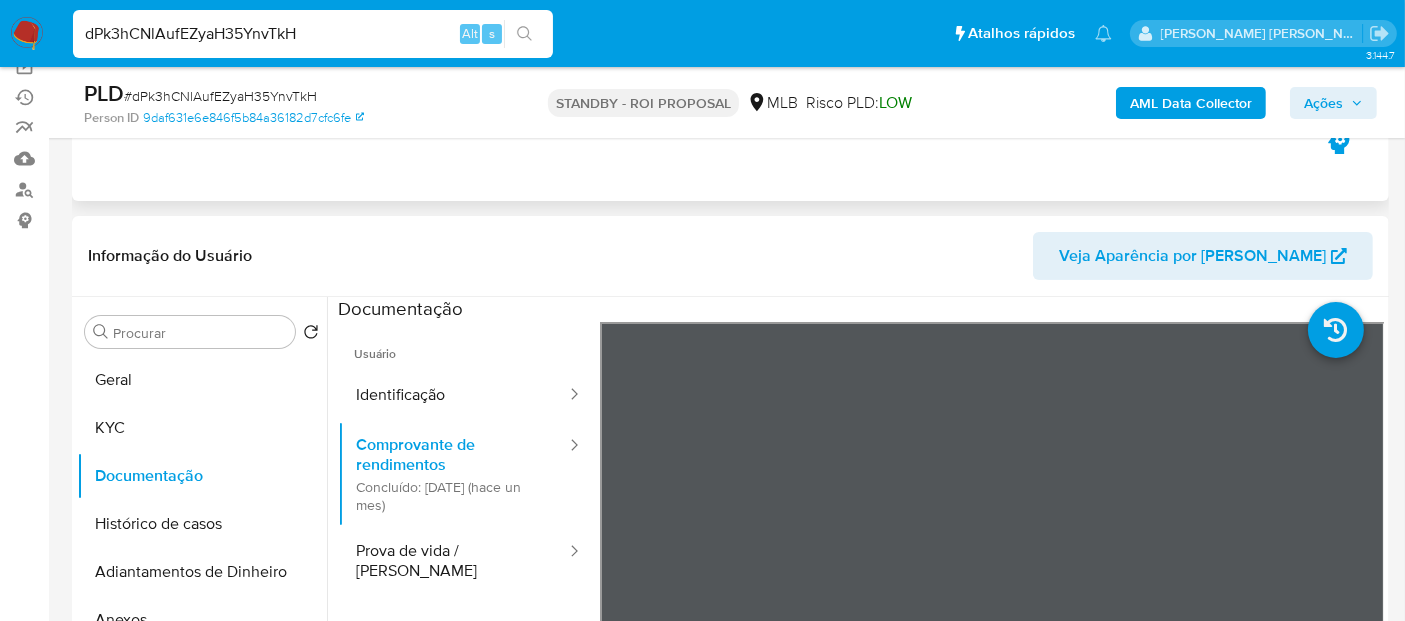 click on "Sem atribuição   Asignado el: [DATE] 14:23:52 Criou: [DATE]   Criou: [DATE] 00:28:32 - Expira em 5 [PERSON_NAME]   Expira em [DATE] 00:28:33 PLD # dPk3hCNlAufEZyaH35YnvTkH Person ID 9daf631e6e846f5b84a36182d7cfc6fe STANDBY - ROI PROPOSAL  MLB Risco PLD:  LOW AML Data Collector Ações Informação do Caso Eventos ( 1 ) Ações AUTOMATIC (1) Informação do Usuário Veja Aparência por Pessoa Procurar   Retornar ao pedido padrão [PERSON_NAME] Documentação Histórico de casos Adiantamentos de Dinheiro Anexos Cartões Contas Bancárias Dados Modificados Detalhe da geolocalização Devices Geolocation Dispositivos Point Empréstimos Endereços Fecha Compliant Financiamento de Veículos Histórico [PERSON_NAME] PLD Histórico de conversas IV Challenges Insurtech Items Lista Interna Listas Externas Marcas AML Perfis Relacionados Restrições Novo Mundo aprovado Contatos Histórico CX Soluções Bate-papo Id Estado Data de criação Origem Processo" at bounding box center (730, 1544) 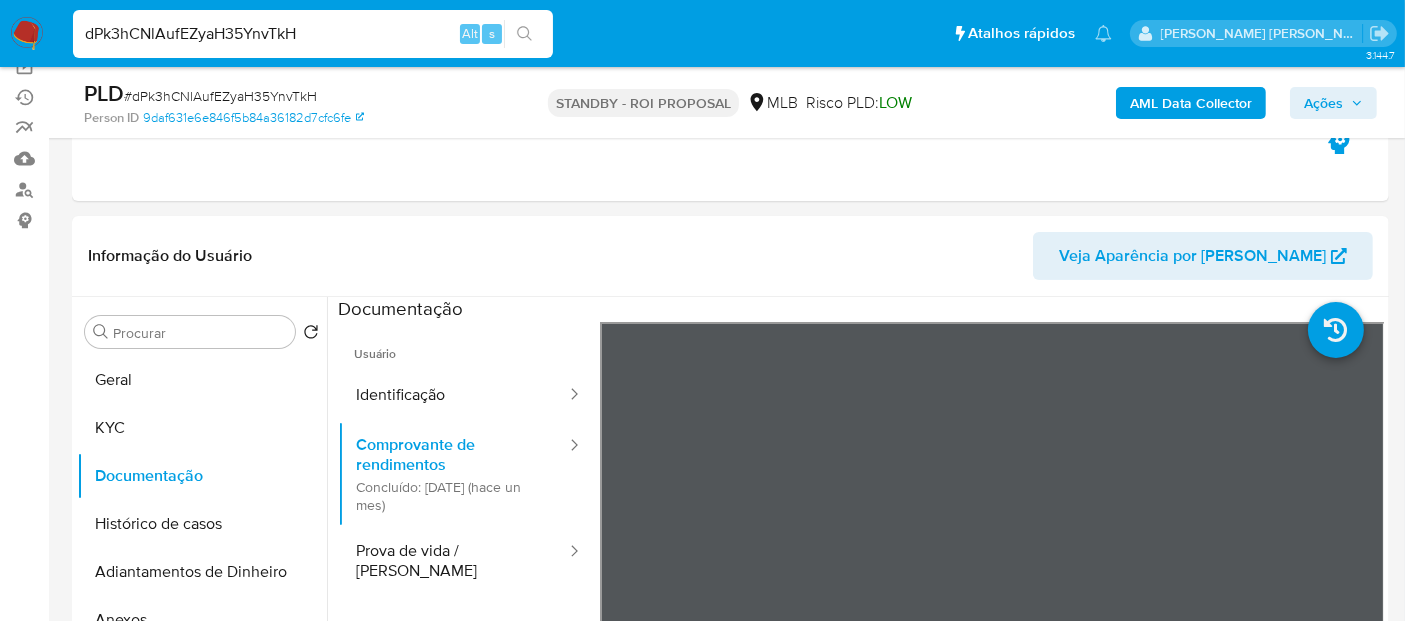click on "Pausado Ver notificaciones dPk3hCNlAufEZyaH35YnvTkH Alt s Atalhos rápidos   Presiona las siguientes teclas para acceder a algunas de las funciones Pesquisar caso ou usuário Alt s Voltar para casa Alt h Adicione um comentário Alt c Adicionar um anexo Alt a [PERSON_NAME] [PERSON_NAME] Bandeja Painel Painel Externo Administração Regras Usuários Equipes Configuração do caso Screening Screening por Frequência Pesquisa em Listas Watchlist Ferramentas Operações [PERSON_NAME] Ejecuções automáticas relatórios Mulan Localizador de pessoas Consolidado 3.144.7 Sem atribuição   Asignado el: [DATE] 14:23:52 Criou: [DATE]   Criou: [DATE] 00:28:32 - Expira em 5 [PERSON_NAME]   Expira em [DATE] 00:28:33 PLD # dPk3hCNlAufEZyaH35YnvTkH Person ID 9daf631e6e846f5b84a36182d7cfc6fe STANDBY - ROI PROPOSAL  MLB Risco PLD:  LOW AML Data Collector Ações Informação do Caso Eventos ( 1 ) Ações AUTOMATIC (1) Informação do Usuário Veja Aparência por Pessoa Procurar   Retornar ao pedido padrão [PERSON_NAME] Anexos" at bounding box center (702, 1518) 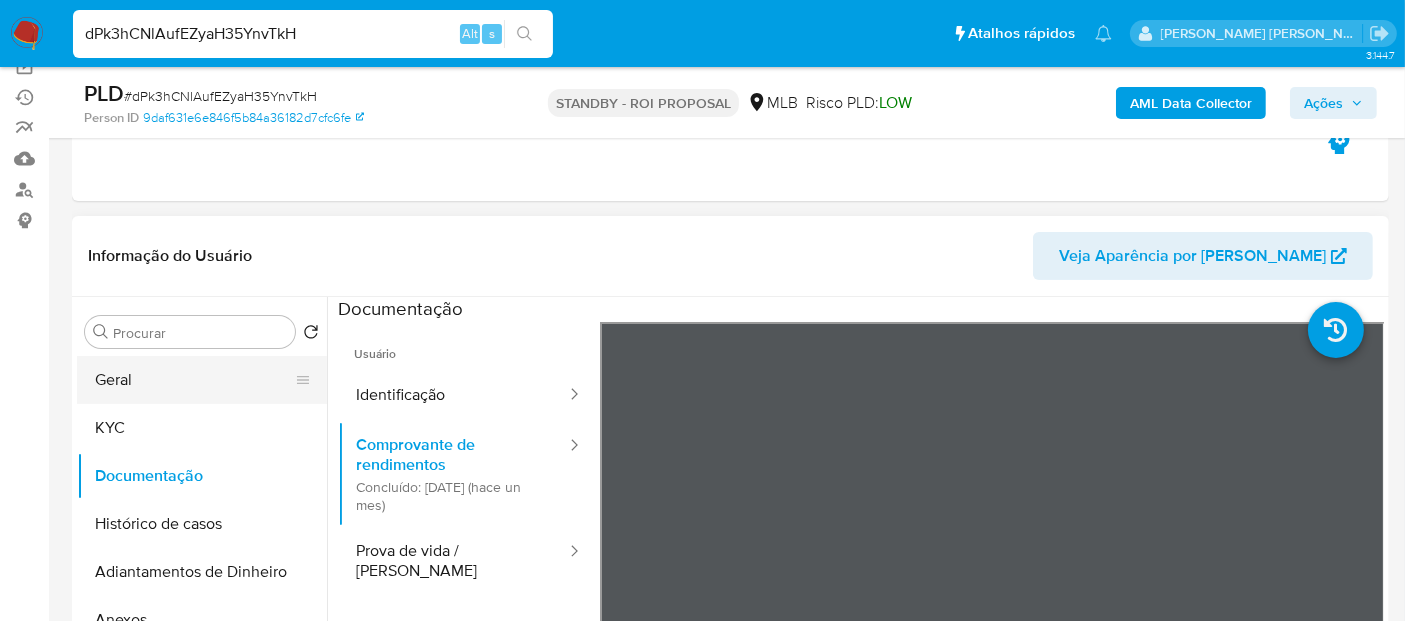 click on "Geral" at bounding box center (194, 380) 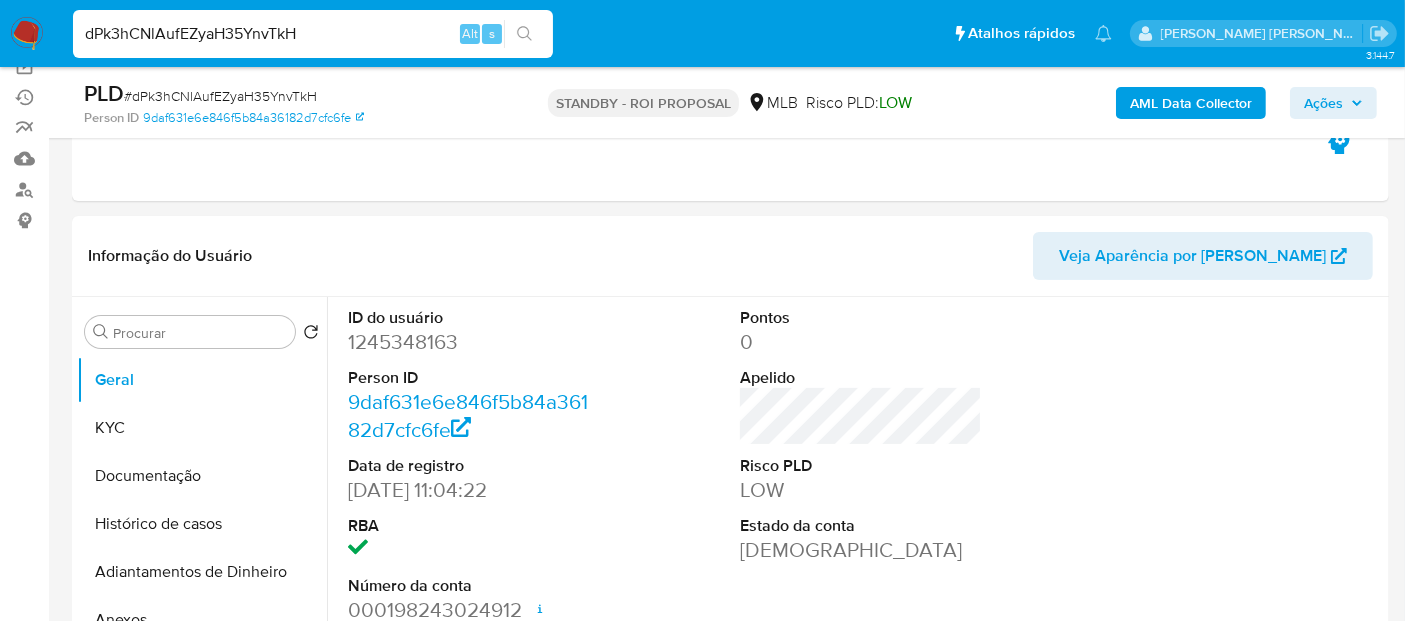 click on "dPk3hCNlAufEZyaH35YnvTkH" at bounding box center [313, 34] 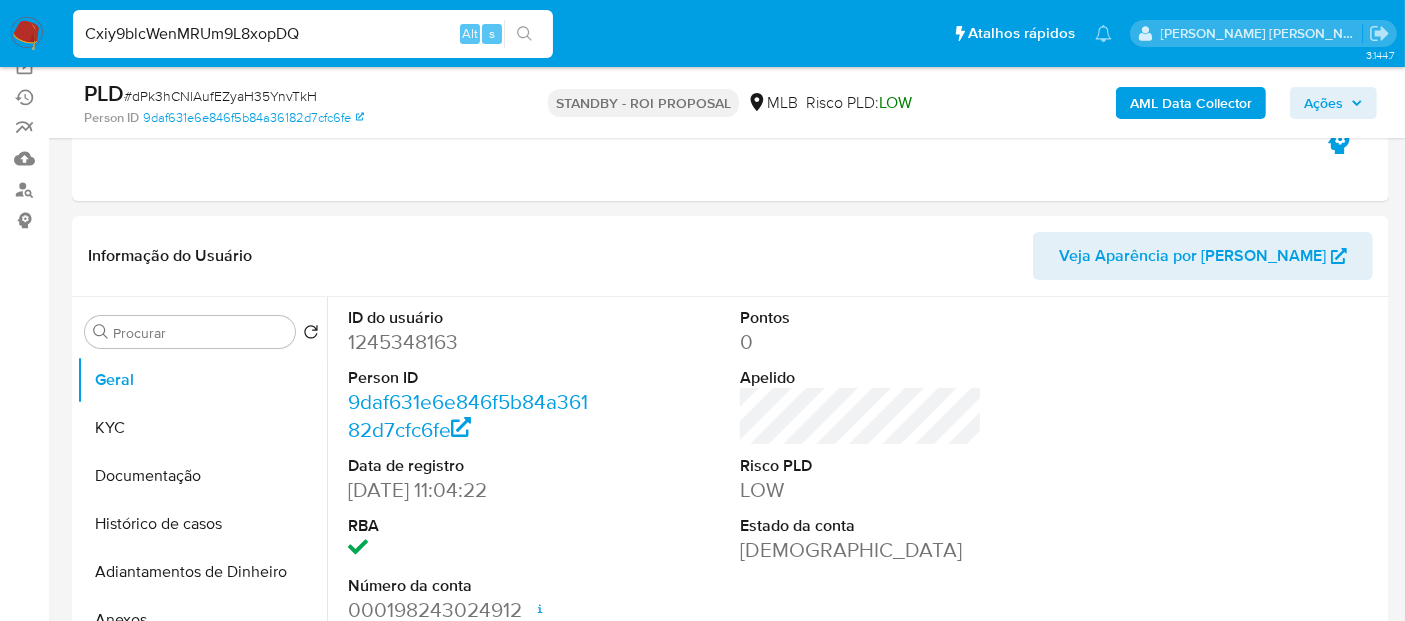 click on "Cxiy9blcWenMRUm9L8xopDQ" at bounding box center (313, 34) 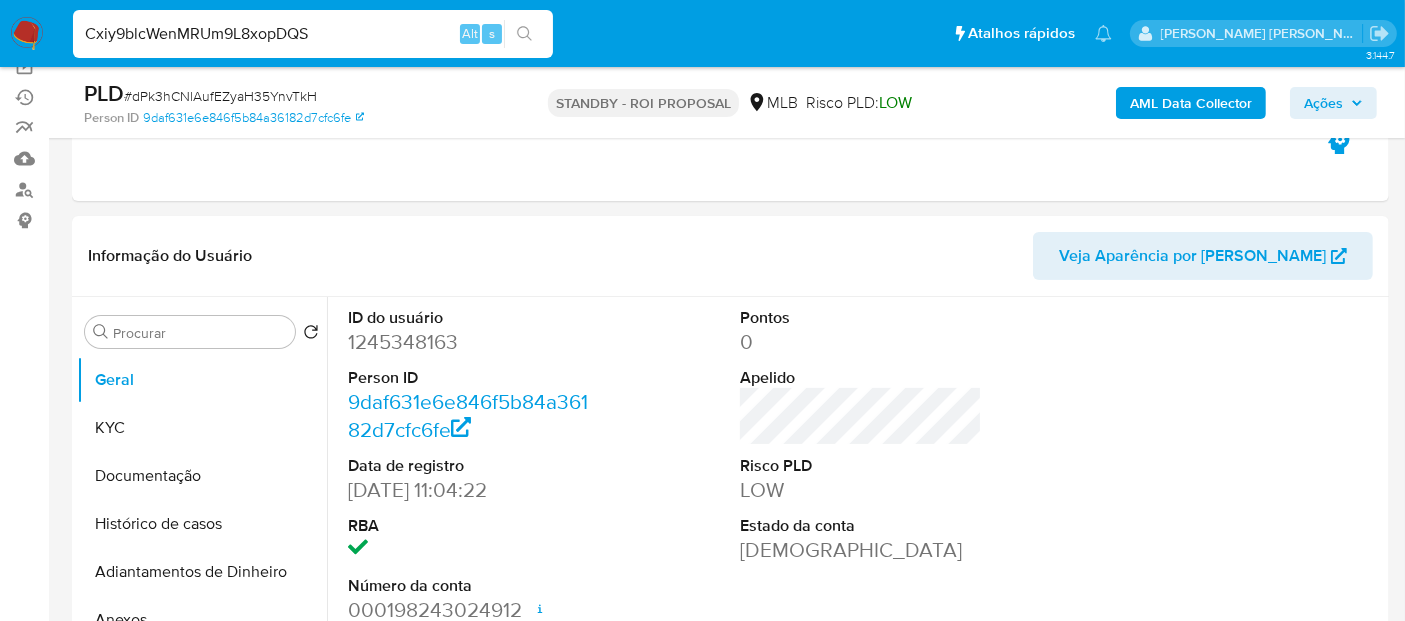 type on "Cxiy9blcWenMRUm9L8xopDQS" 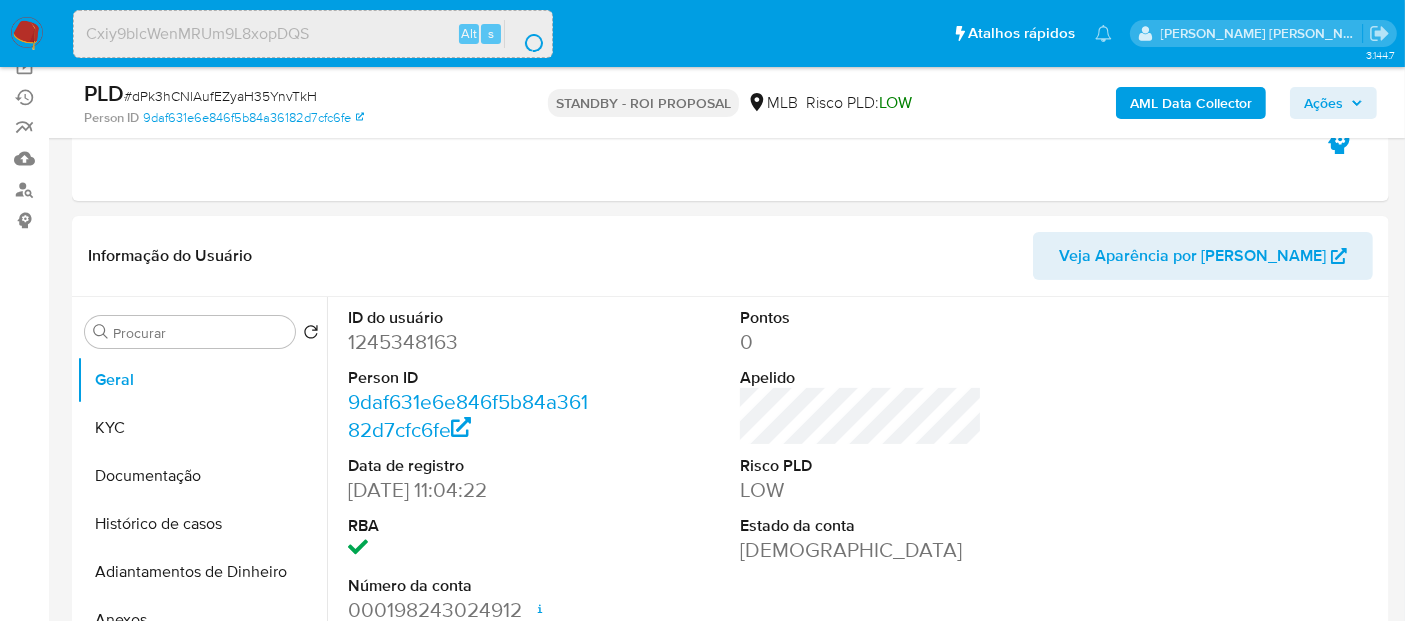 scroll, scrollTop: 0, scrollLeft: 0, axis: both 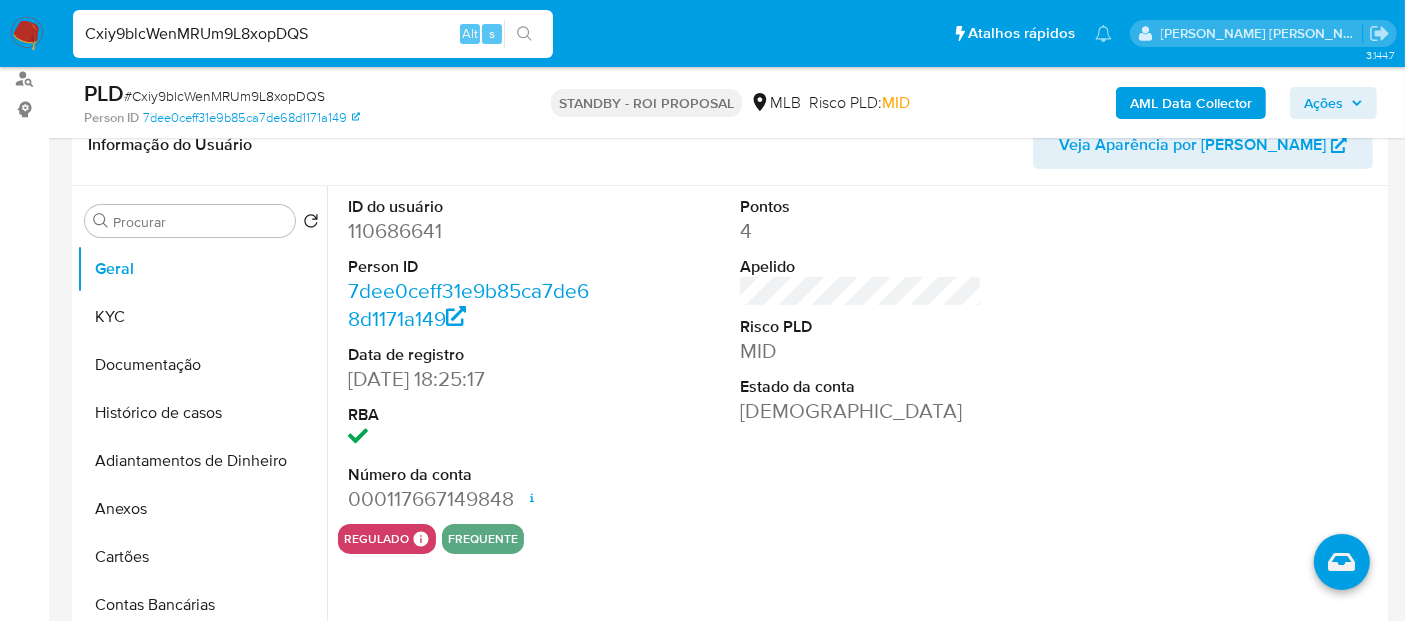 select on "10" 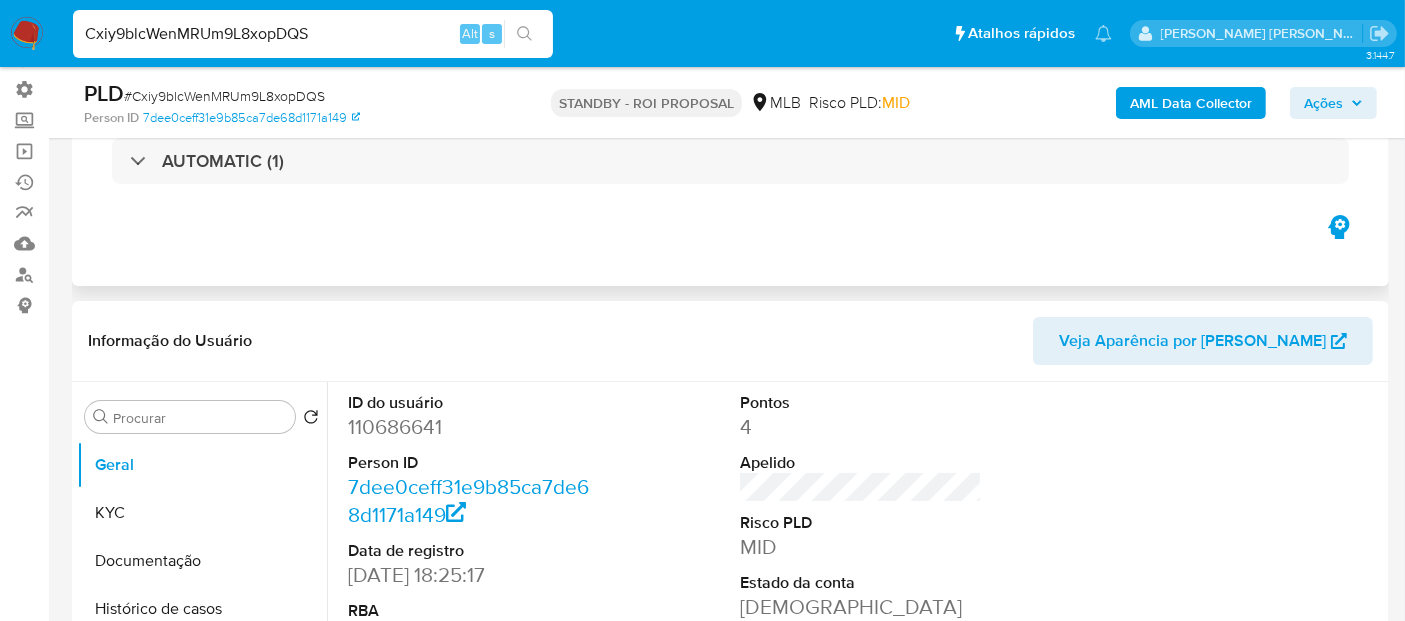 scroll, scrollTop: 333, scrollLeft: 0, axis: vertical 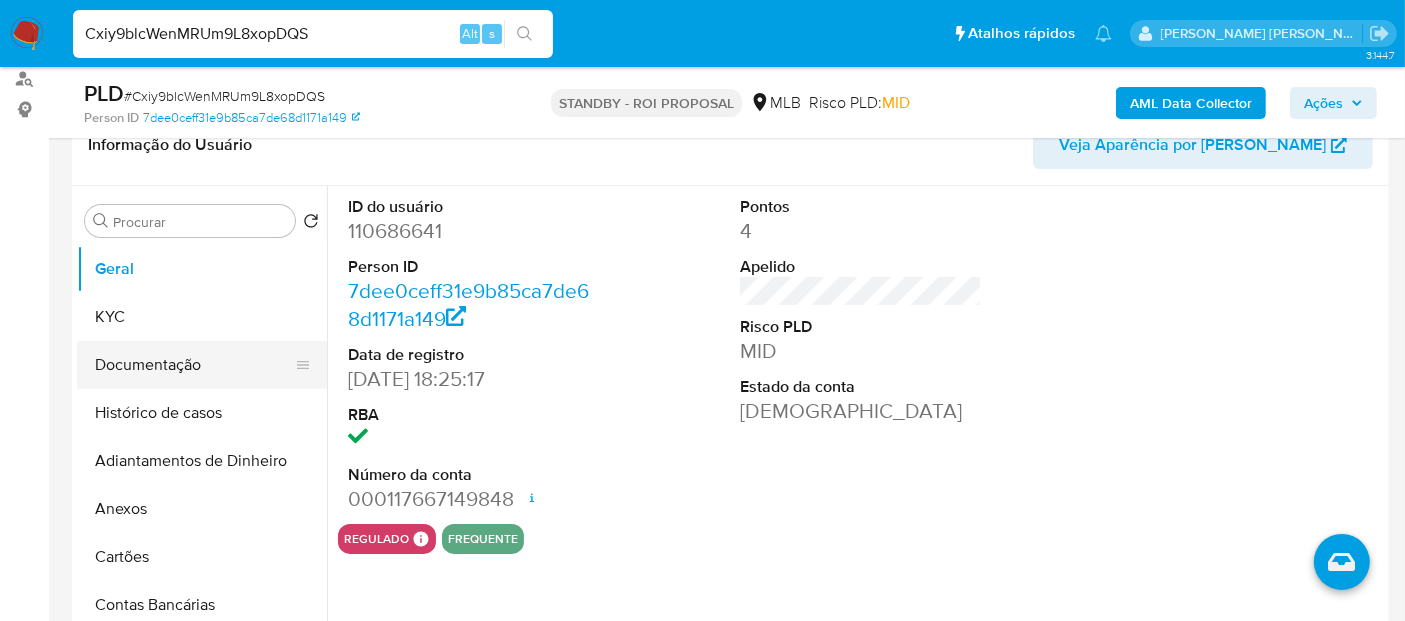 click on "Documentação" at bounding box center [194, 365] 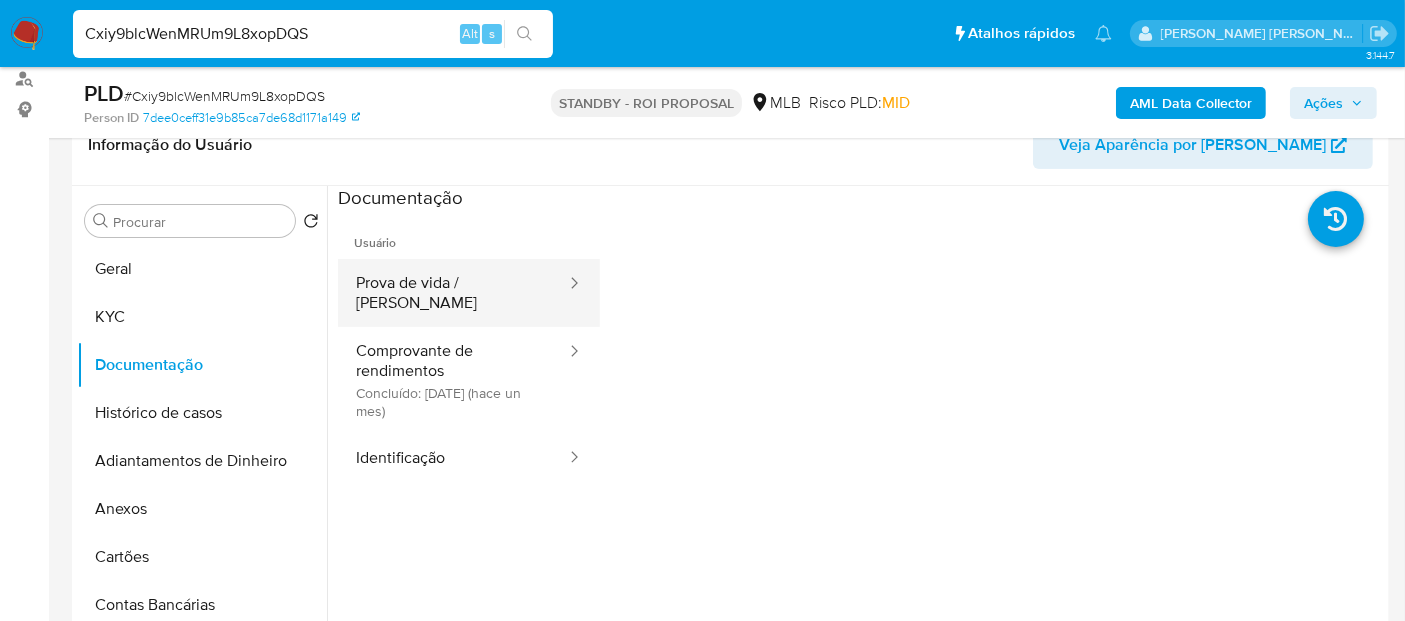 click on "Prova de vida / [PERSON_NAME]" at bounding box center [453, 293] 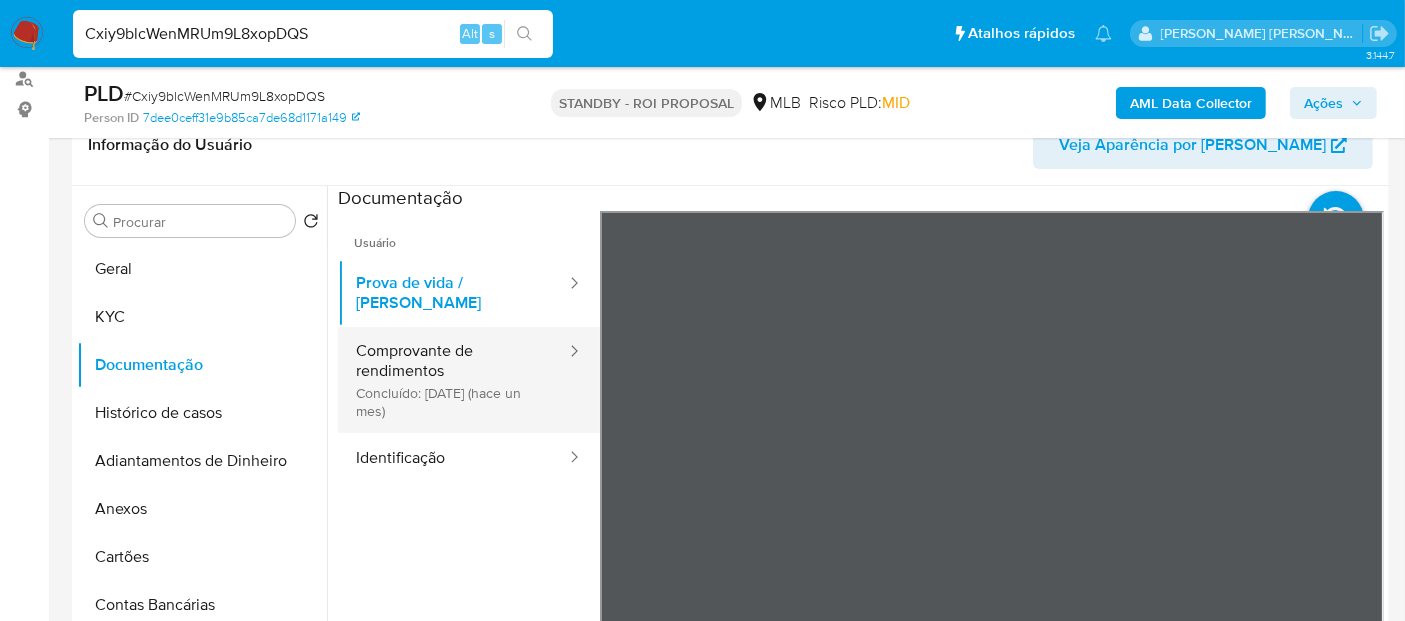 click on "Comprovante de rendimentos Concluído: [DATE] (hace un mes)" at bounding box center [453, 380] 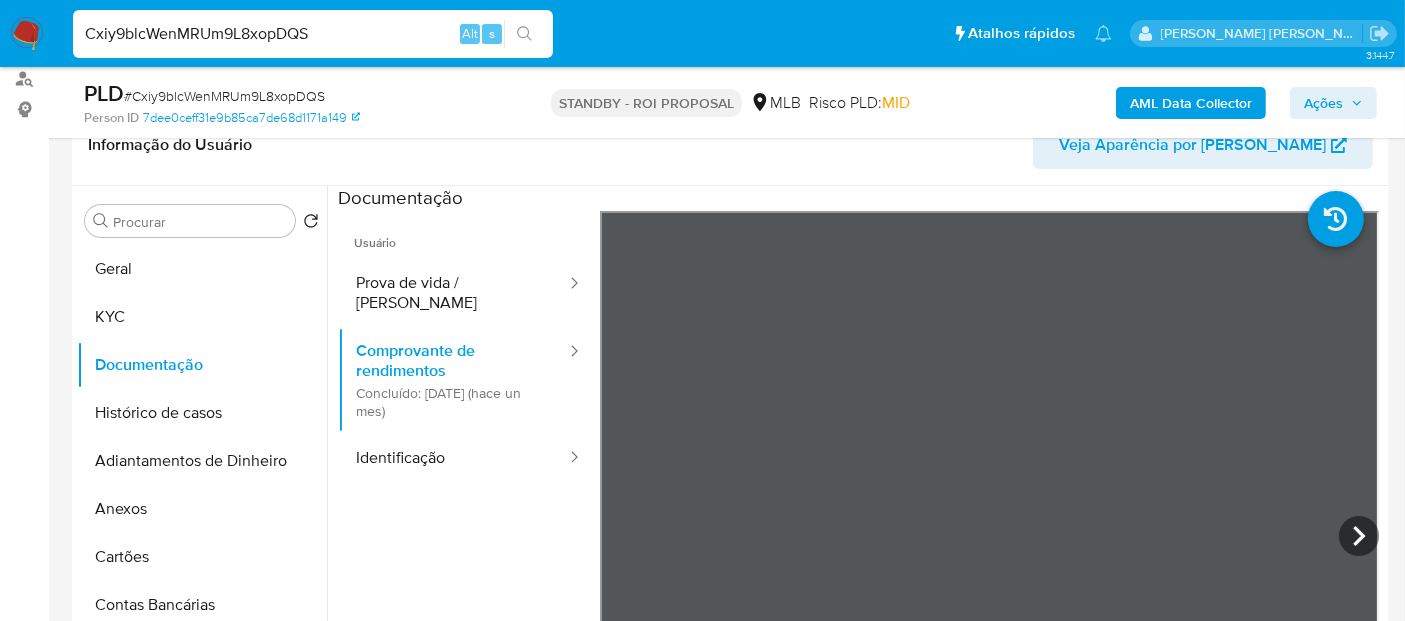 scroll, scrollTop: 0, scrollLeft: 0, axis: both 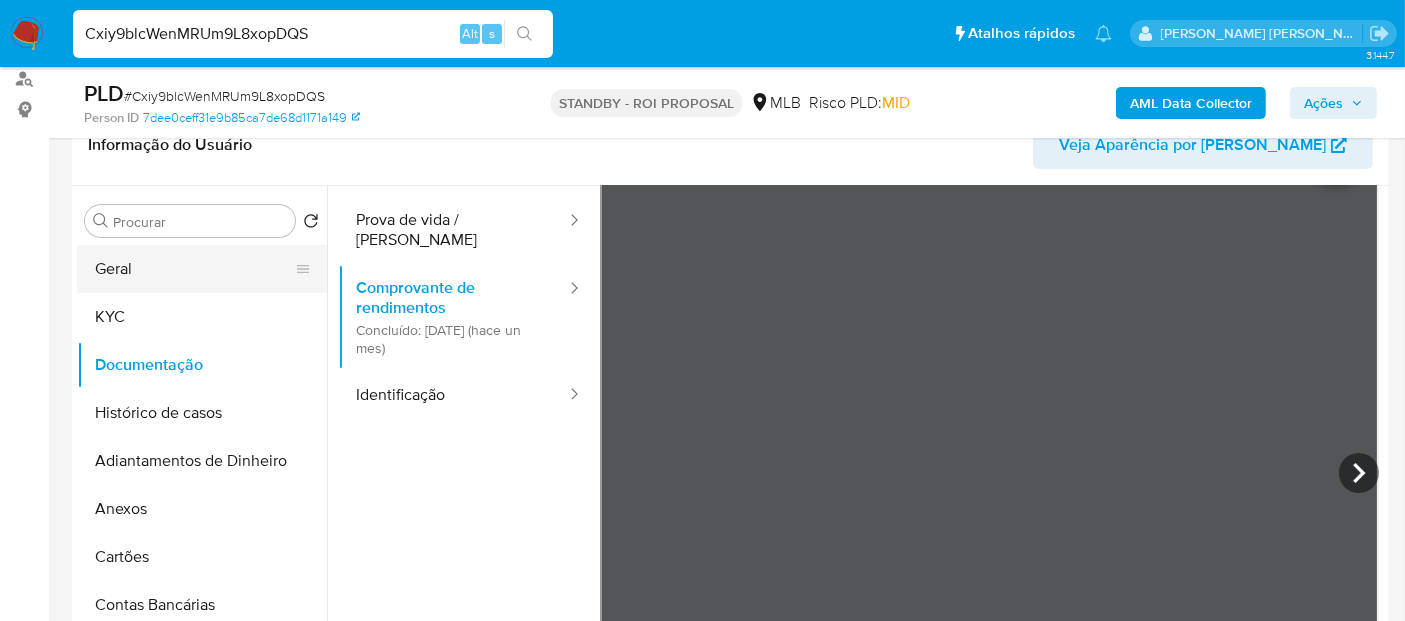 click on "Geral" at bounding box center (194, 269) 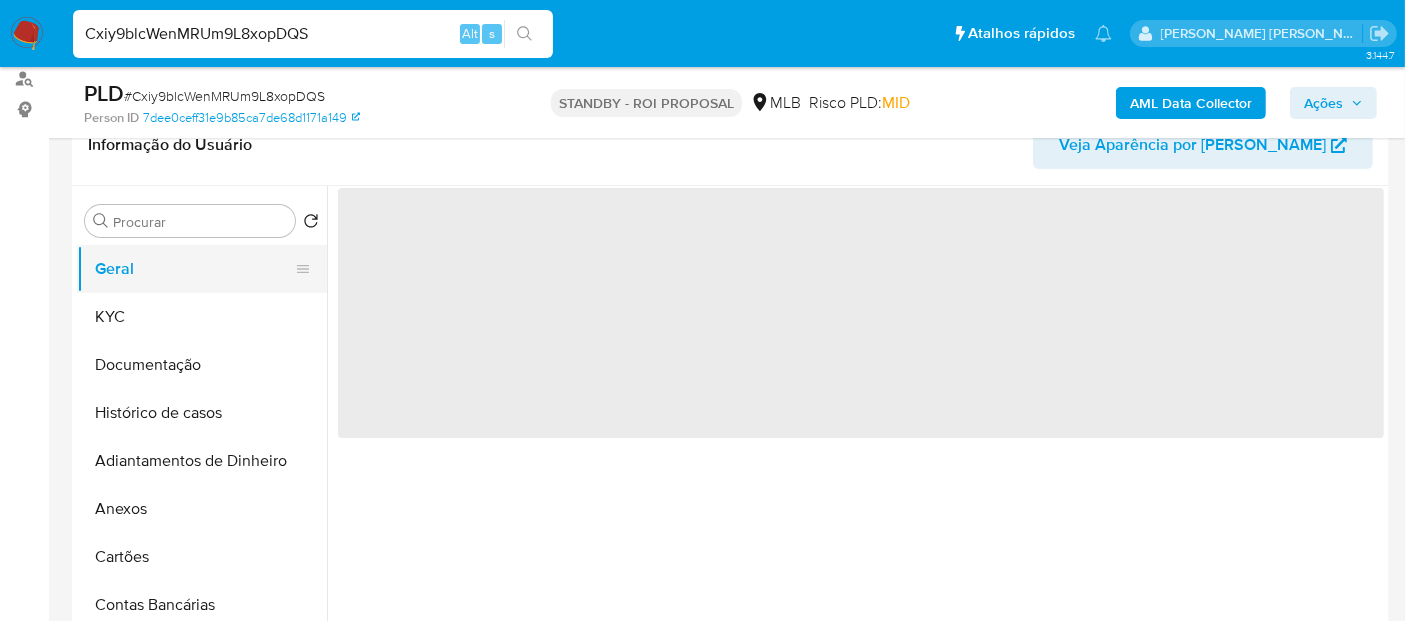 scroll, scrollTop: 0, scrollLeft: 0, axis: both 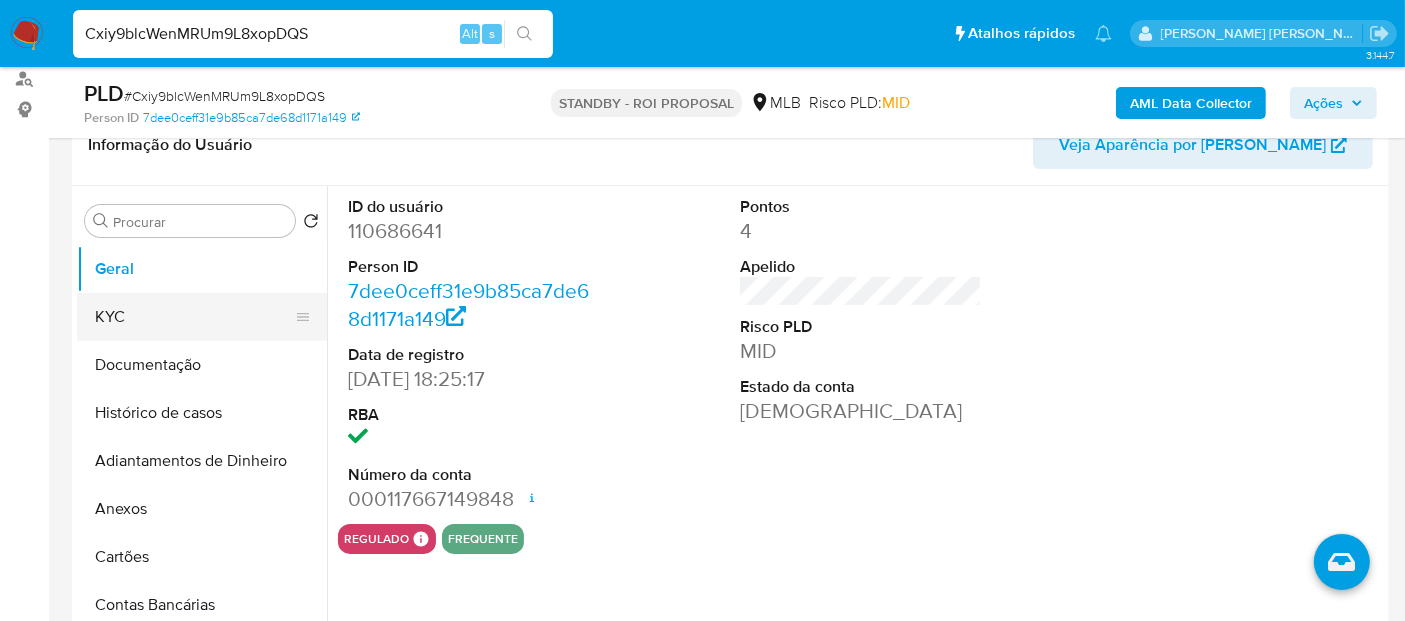 click on "KYC" at bounding box center (194, 317) 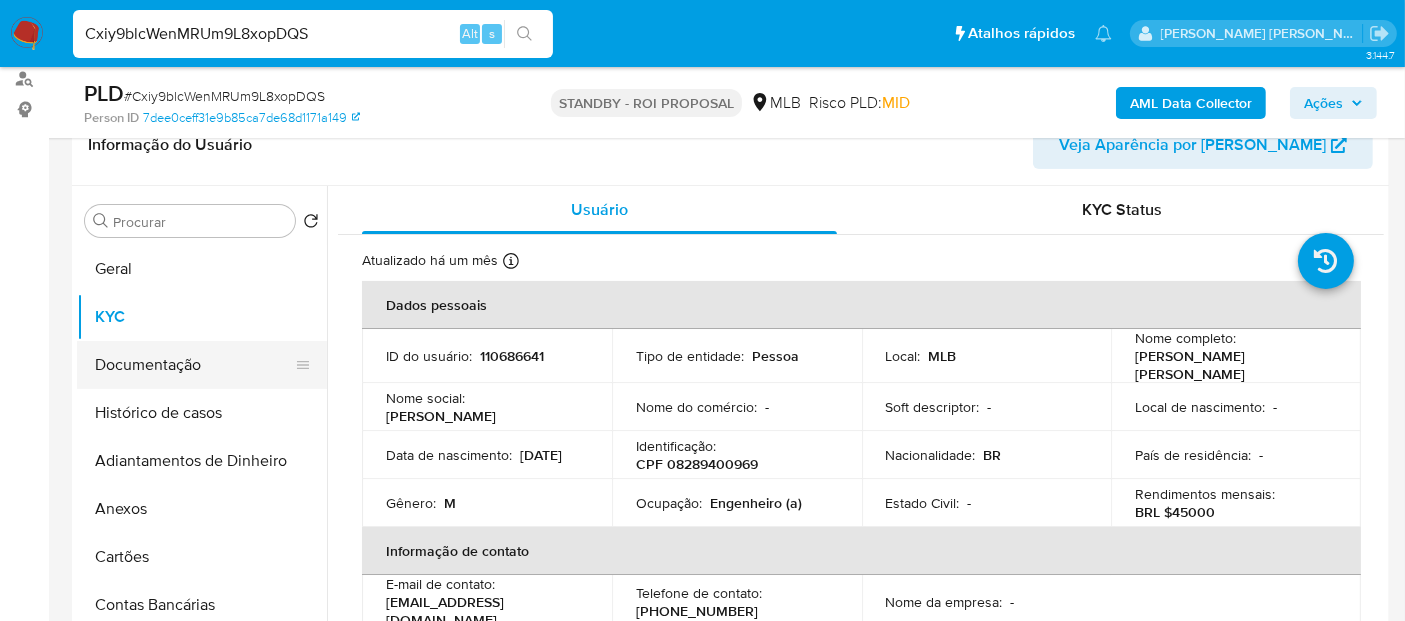 click on "Documentação" at bounding box center [194, 365] 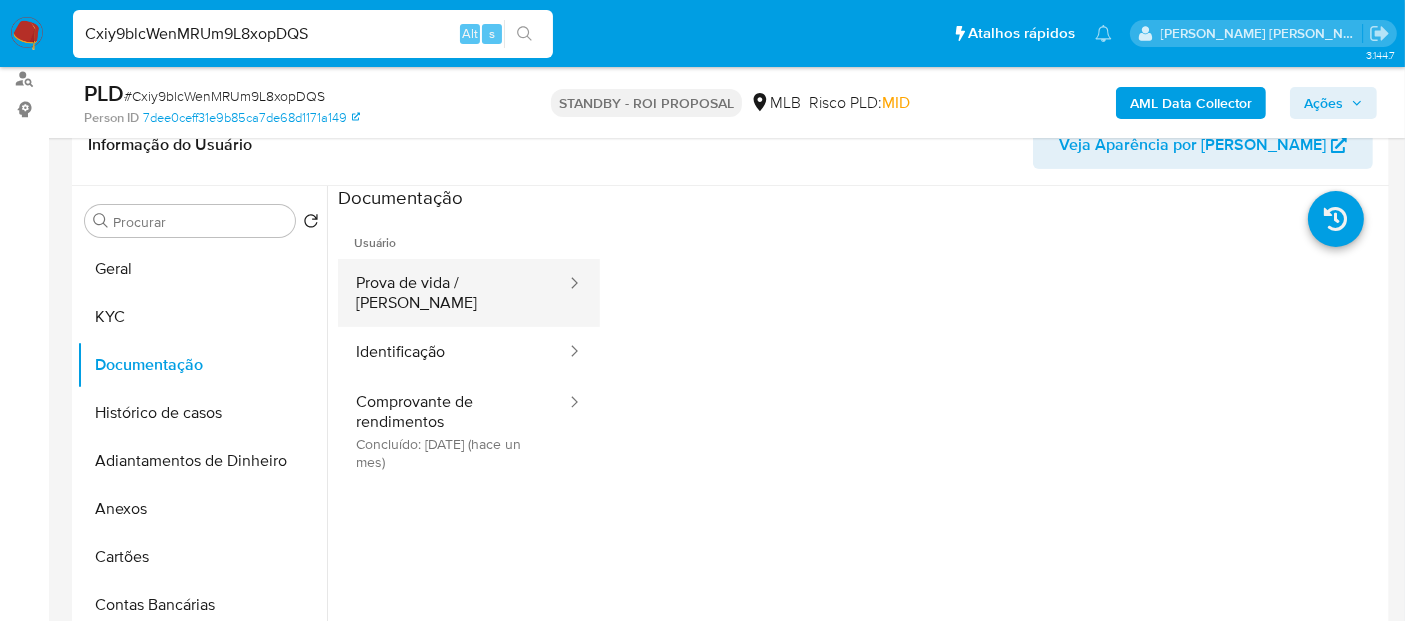 click on "Prova de vida / [PERSON_NAME]" at bounding box center (453, 293) 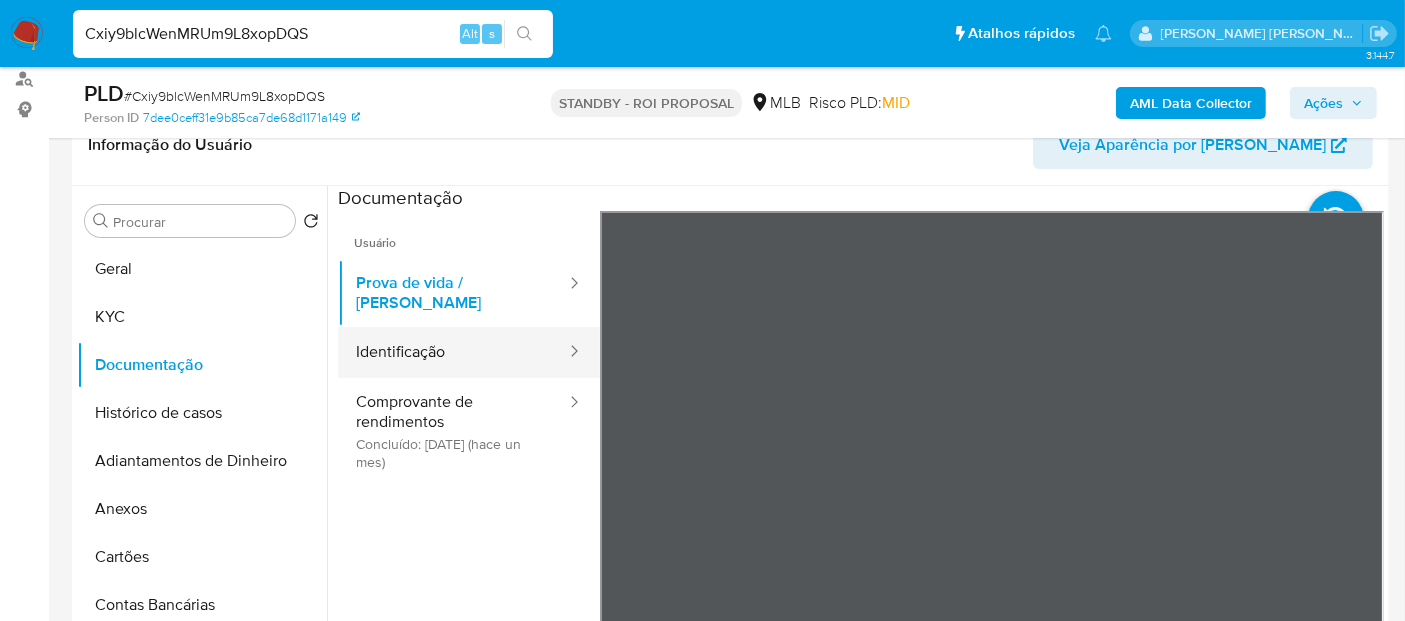 click on "Identificação" at bounding box center [453, 352] 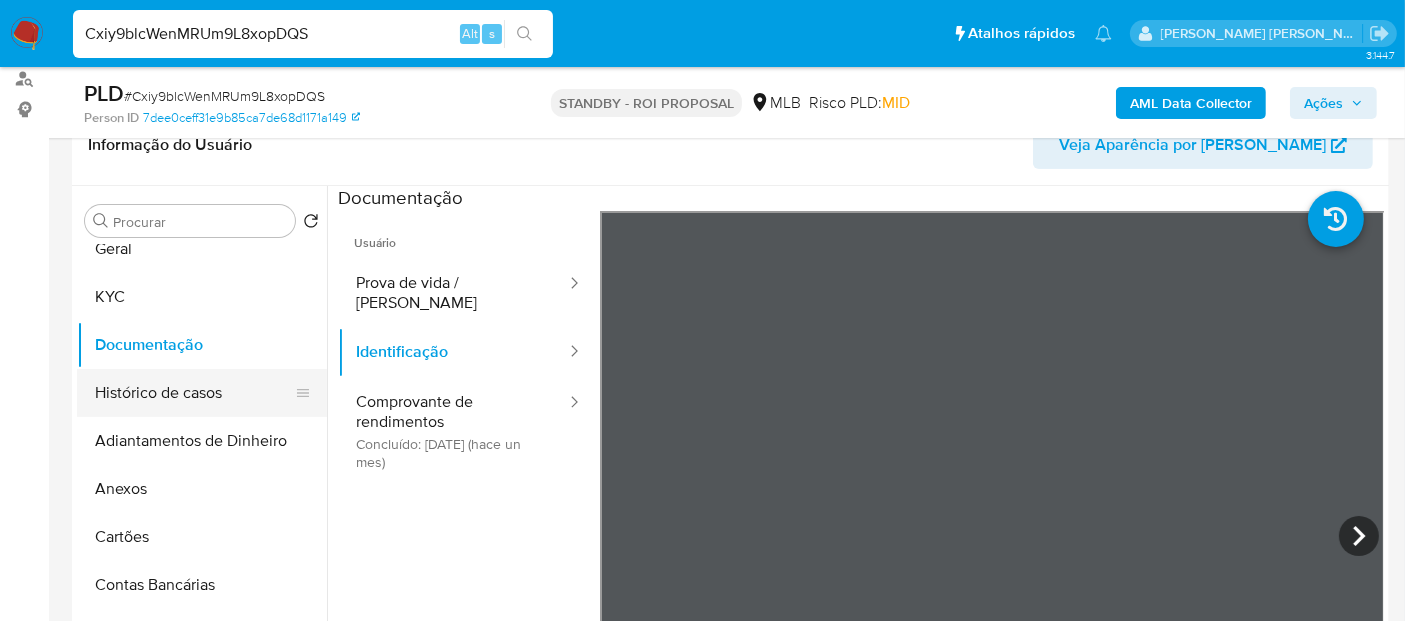 scroll, scrollTop: 0, scrollLeft: 0, axis: both 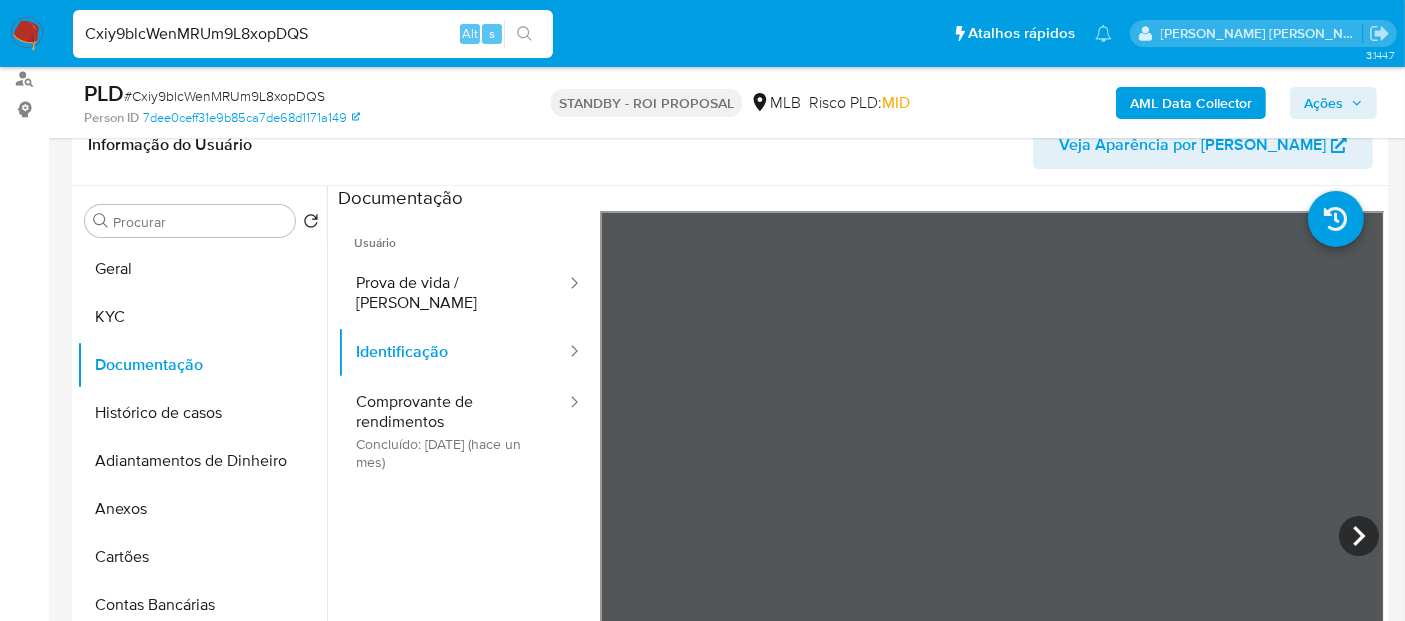 click on "Cxiy9blcWenMRUm9L8xopDQS" at bounding box center [313, 34] 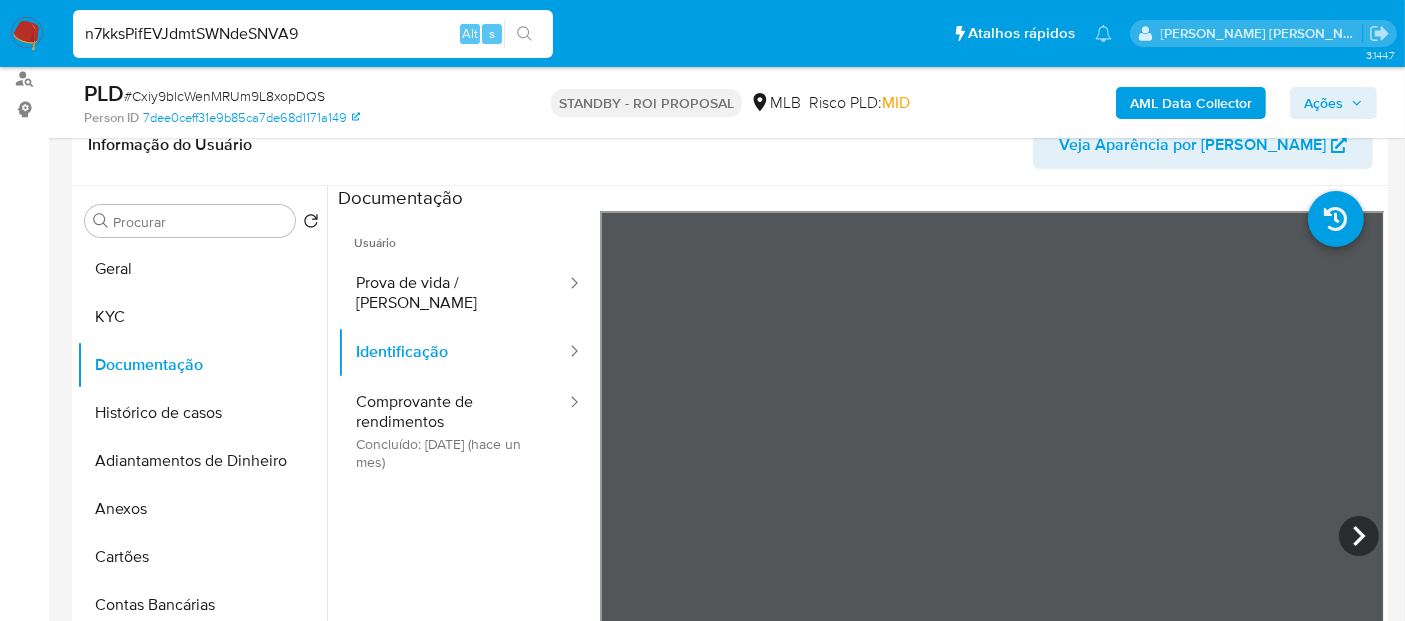 type on "n7kksPifEVJdmtSWNdeSNVA9" 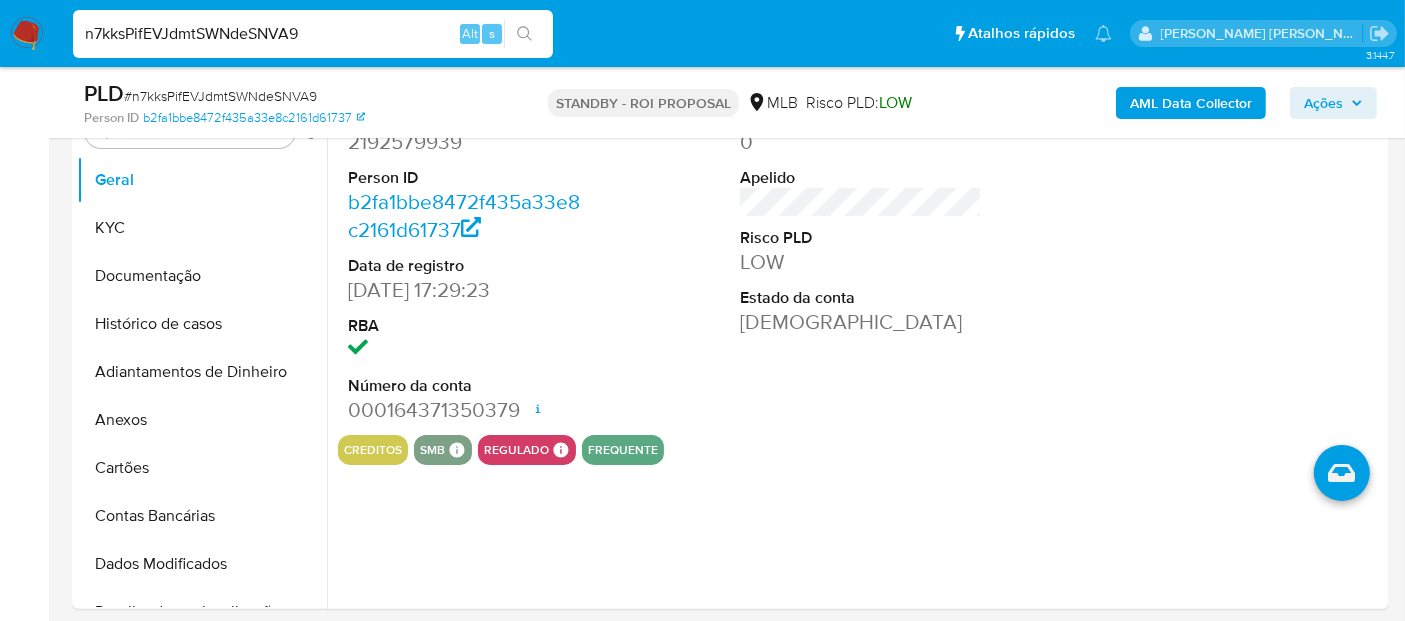 scroll, scrollTop: 444, scrollLeft: 0, axis: vertical 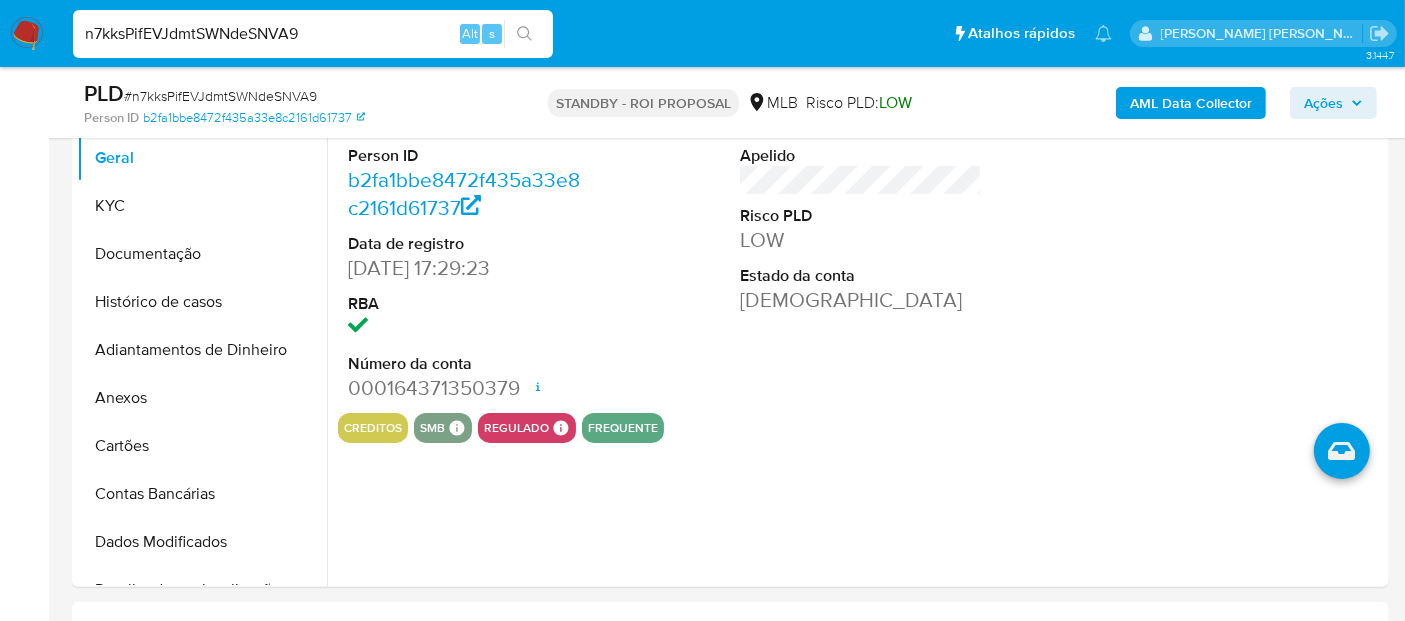 select on "10" 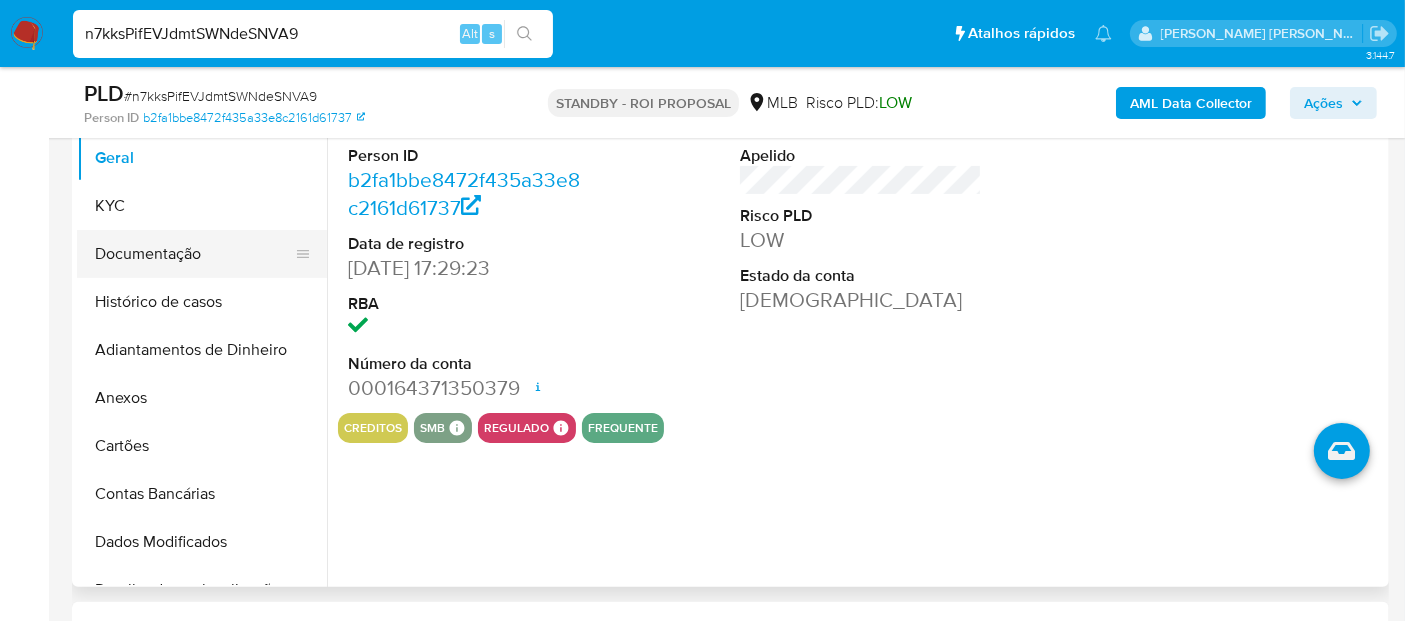 click on "Documentação" at bounding box center [194, 254] 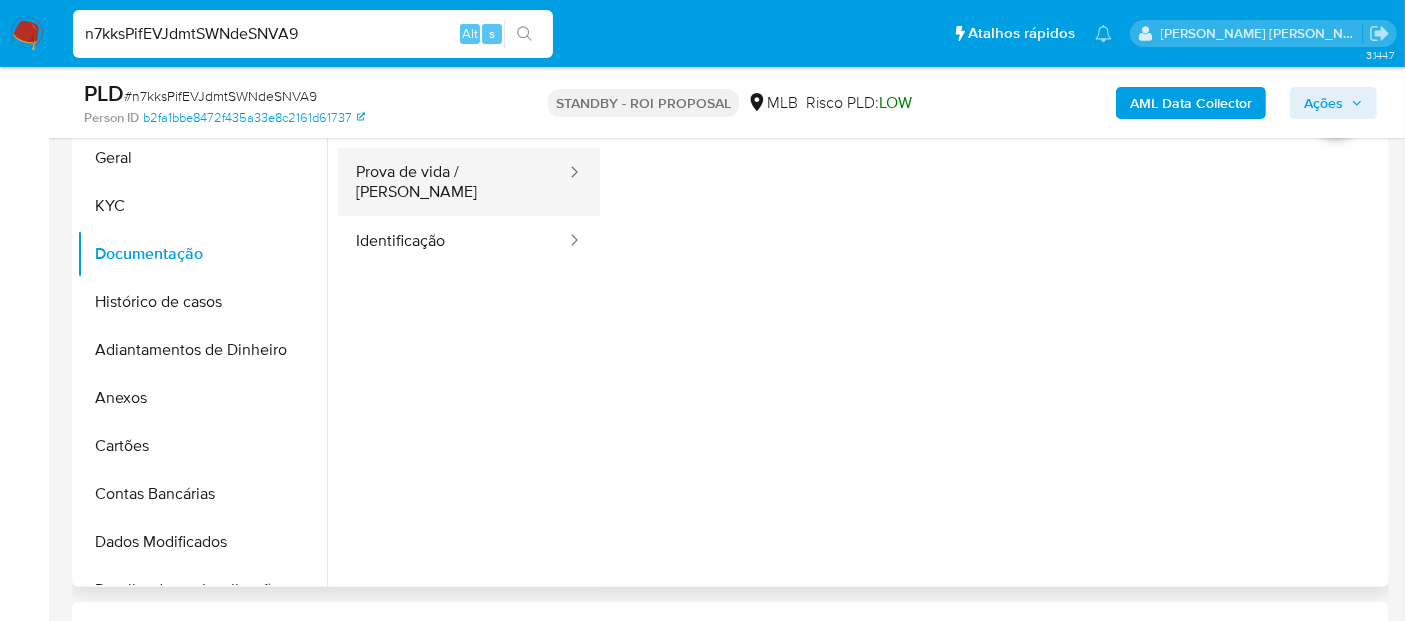 click on "Prova de vida / [PERSON_NAME]" at bounding box center (453, 182) 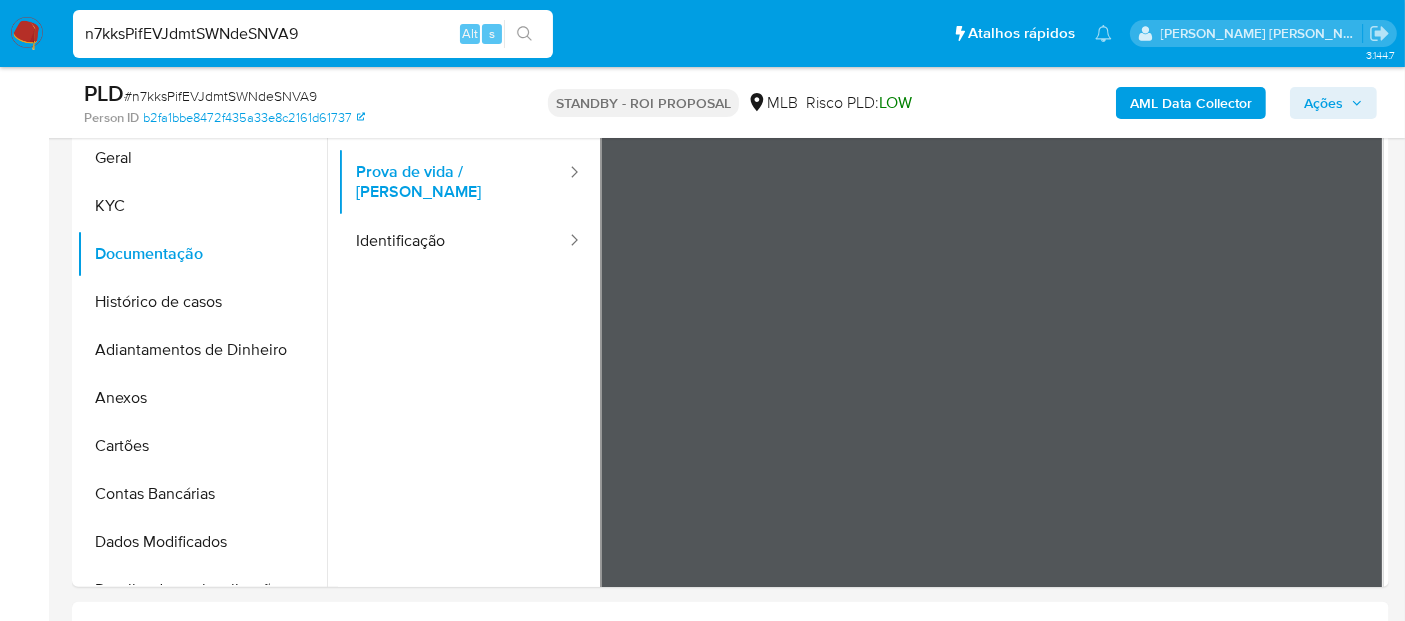 click on "n7kksPifEVJdmtSWNdeSNVA9" at bounding box center (313, 34) 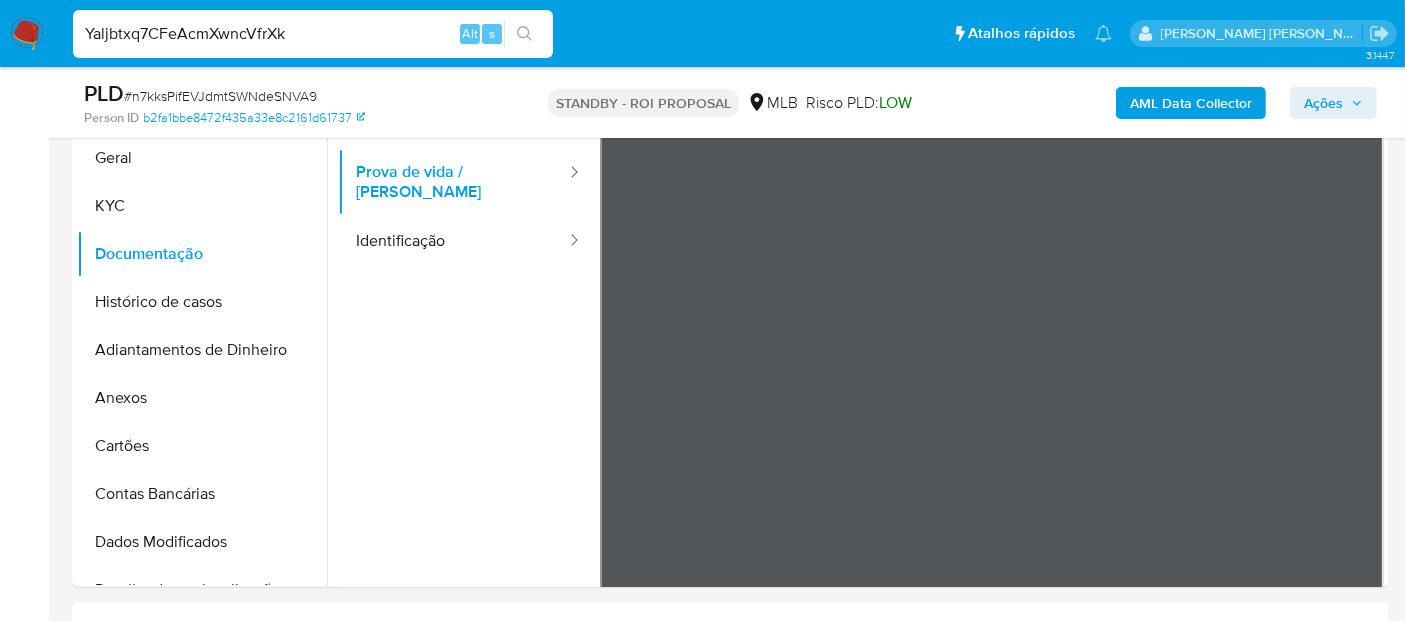 type on "Yaljbtxq7CFeAcmXwncVfrXk" 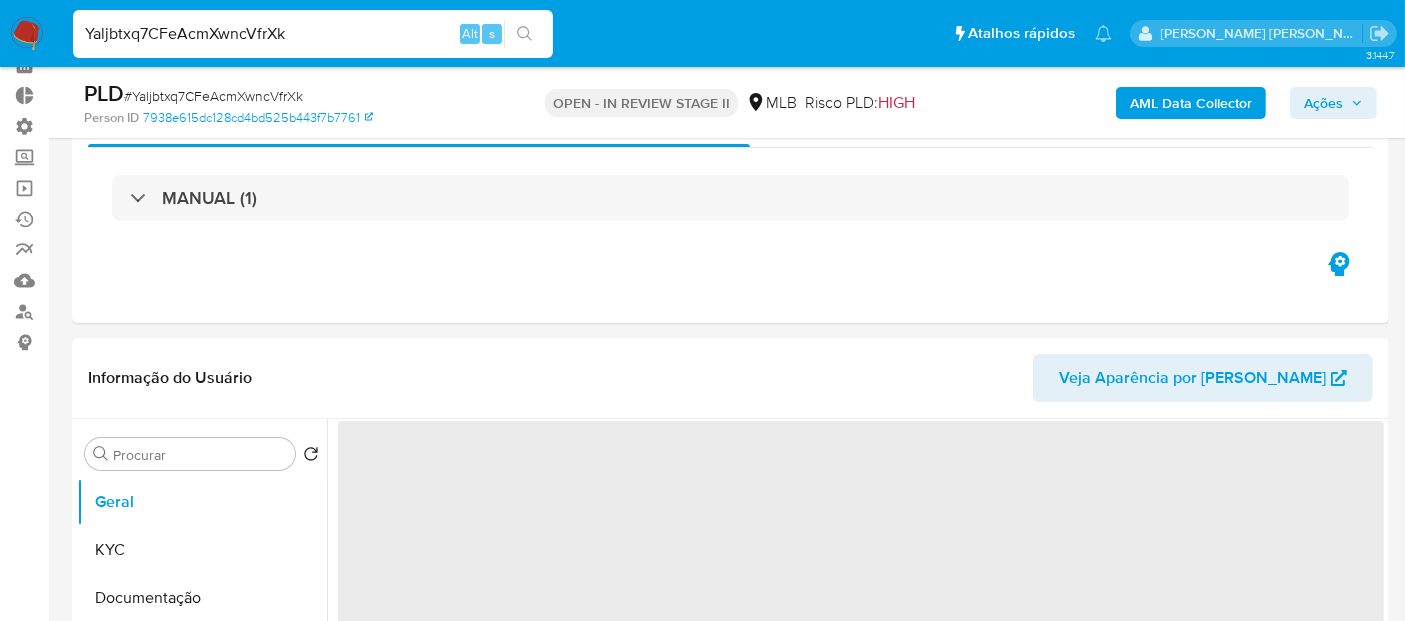 scroll, scrollTop: 222, scrollLeft: 0, axis: vertical 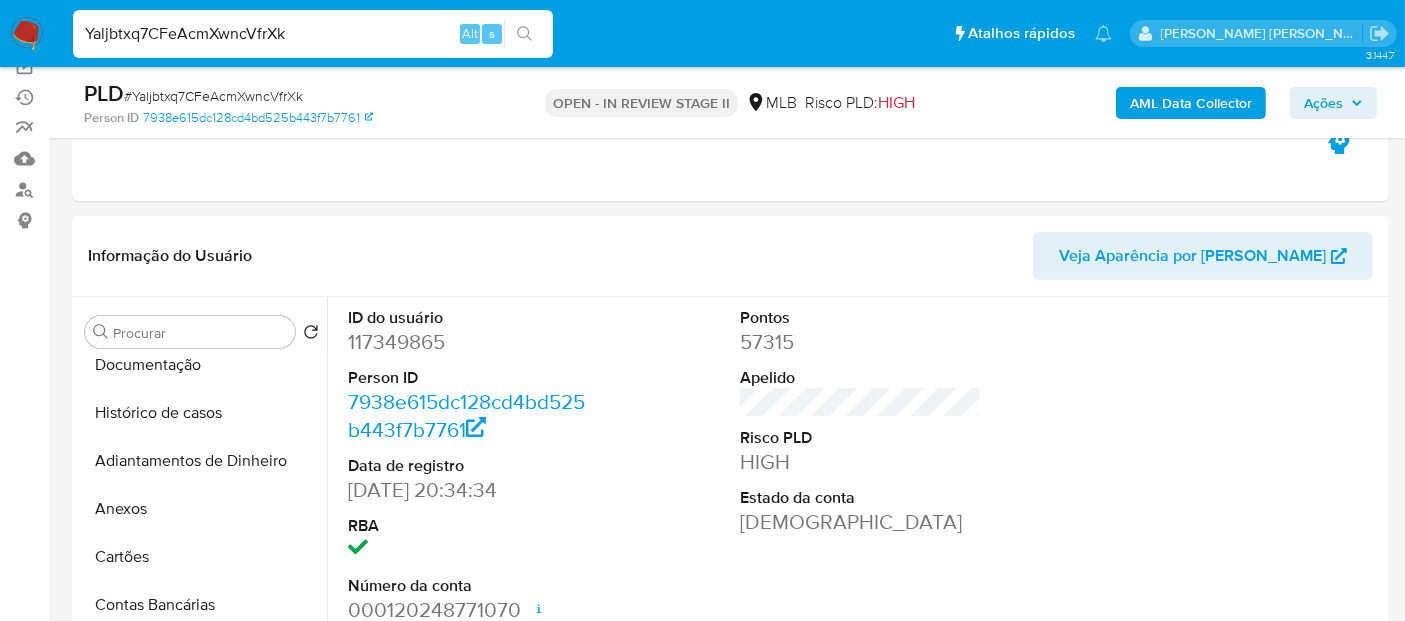 select on "10" 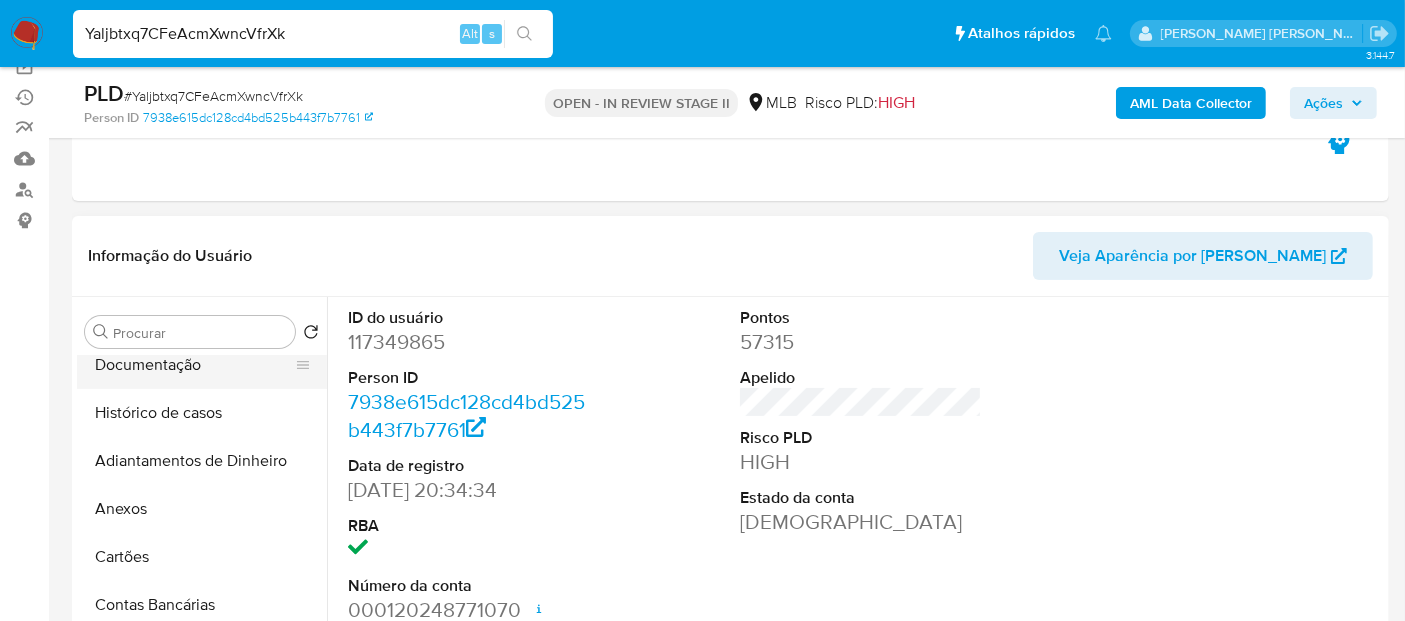 click on "Documentação" at bounding box center (194, 365) 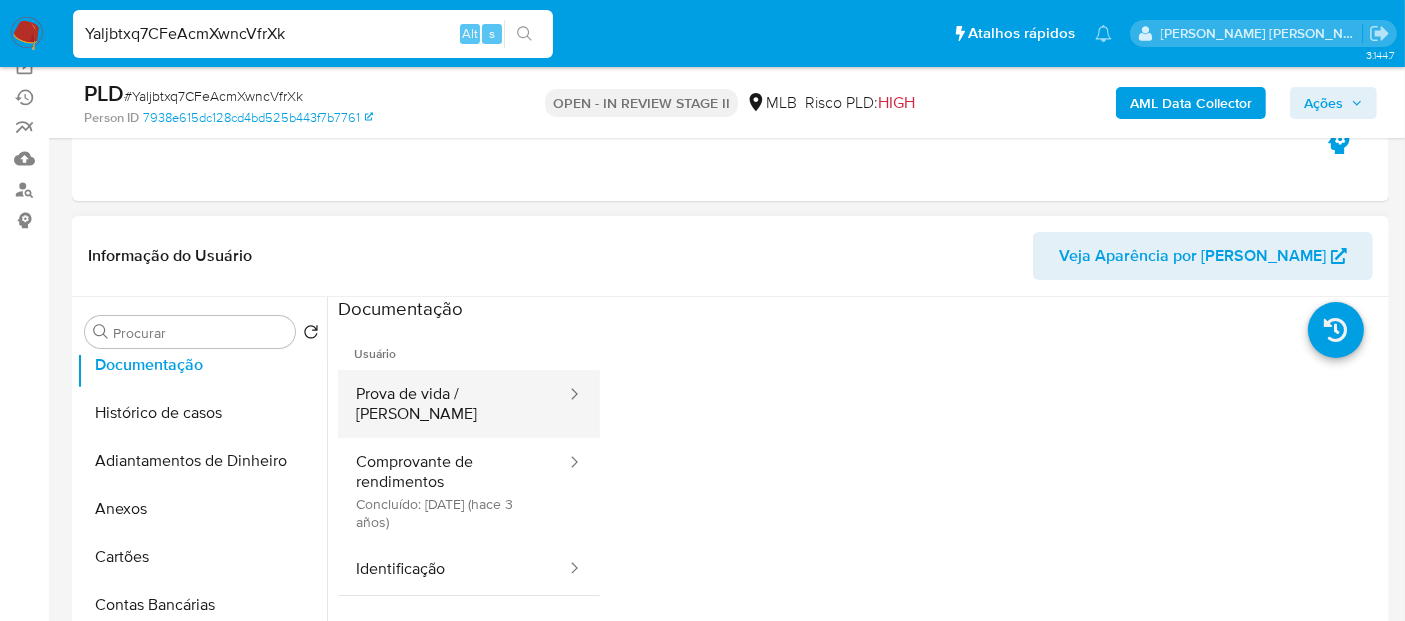 click on "Prova de vida / [PERSON_NAME]" at bounding box center (453, 404) 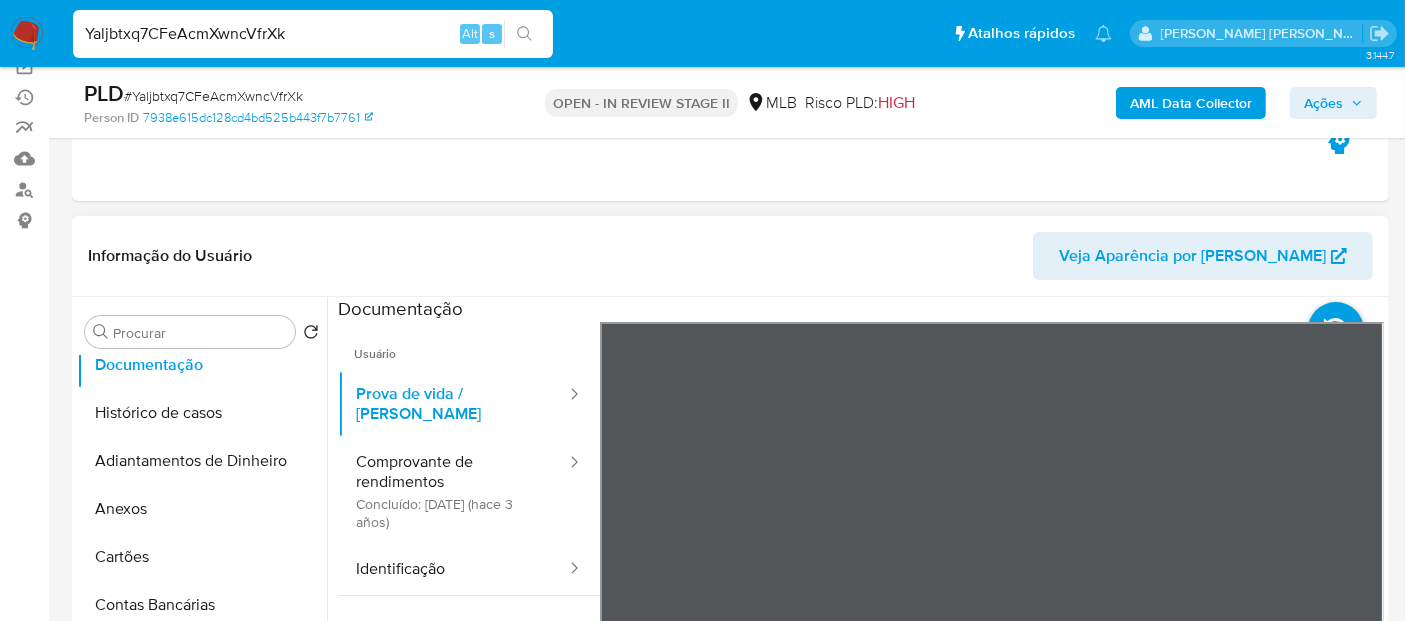 drag, startPoint x: 975, startPoint y: 464, endPoint x: 965, endPoint y: 375, distance: 89.560036 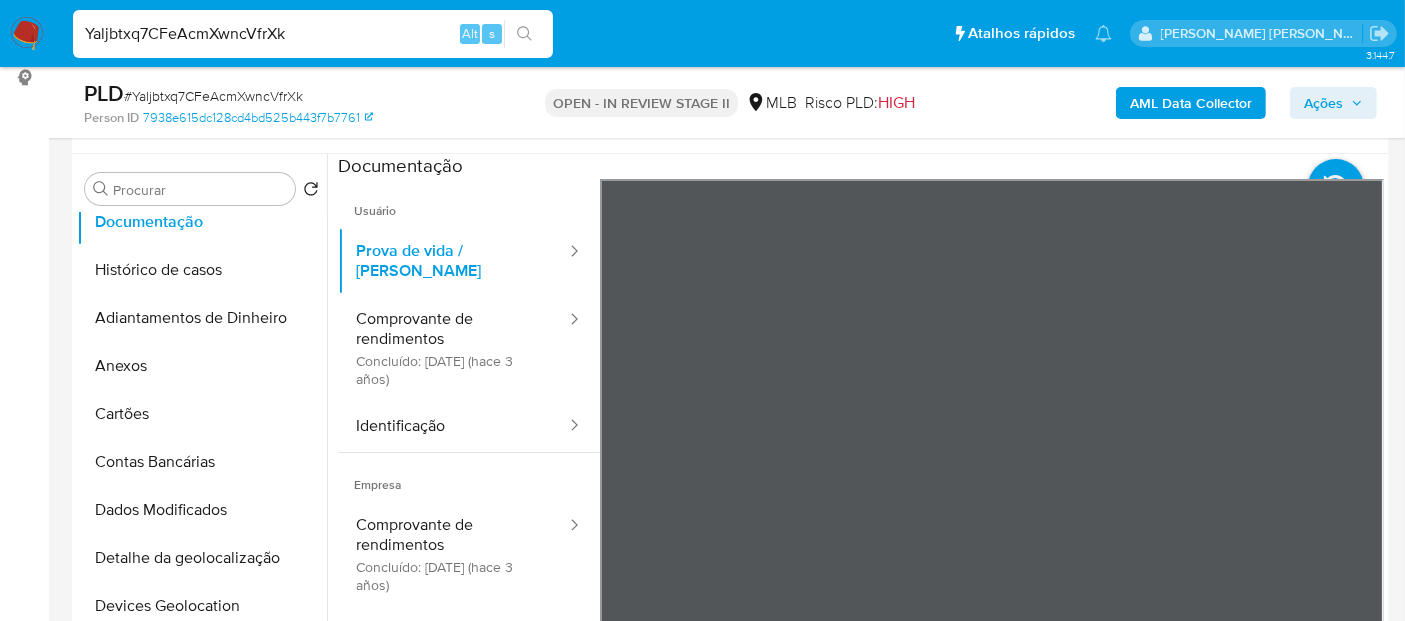 scroll, scrollTop: 333, scrollLeft: 0, axis: vertical 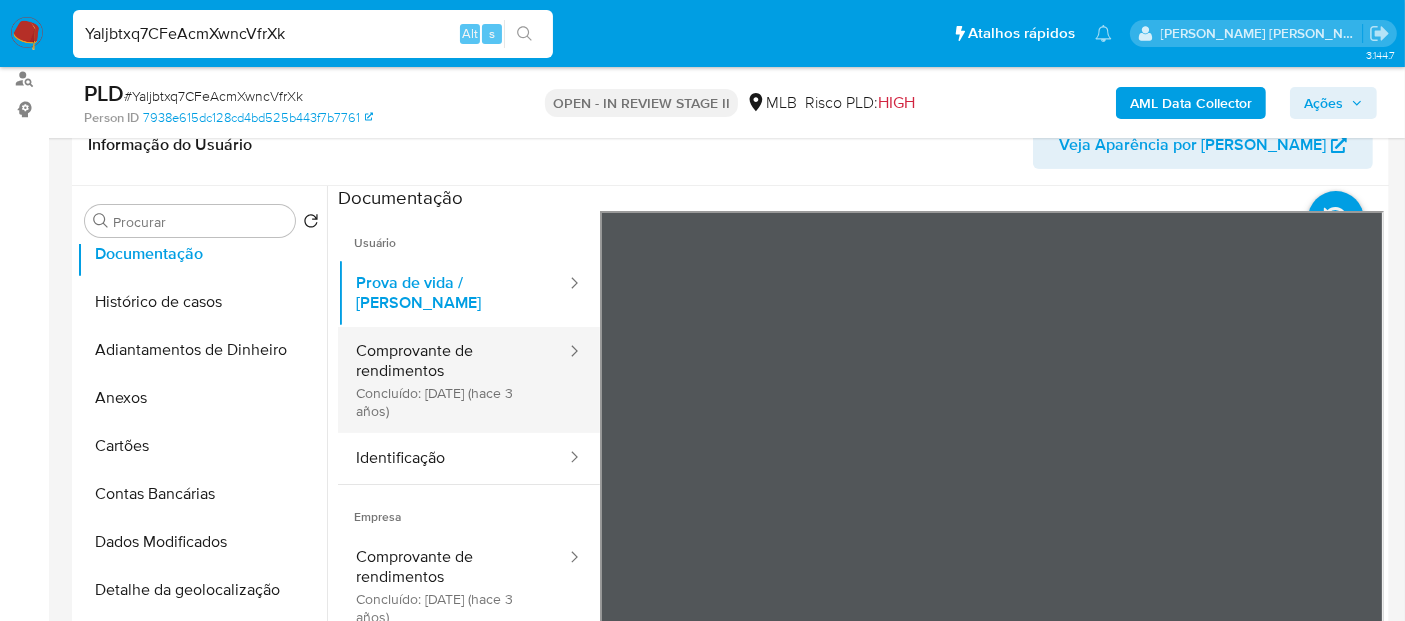 click on "Comprovante de rendimentos Concluído: [DATE] (hace 3 años)" at bounding box center [453, 380] 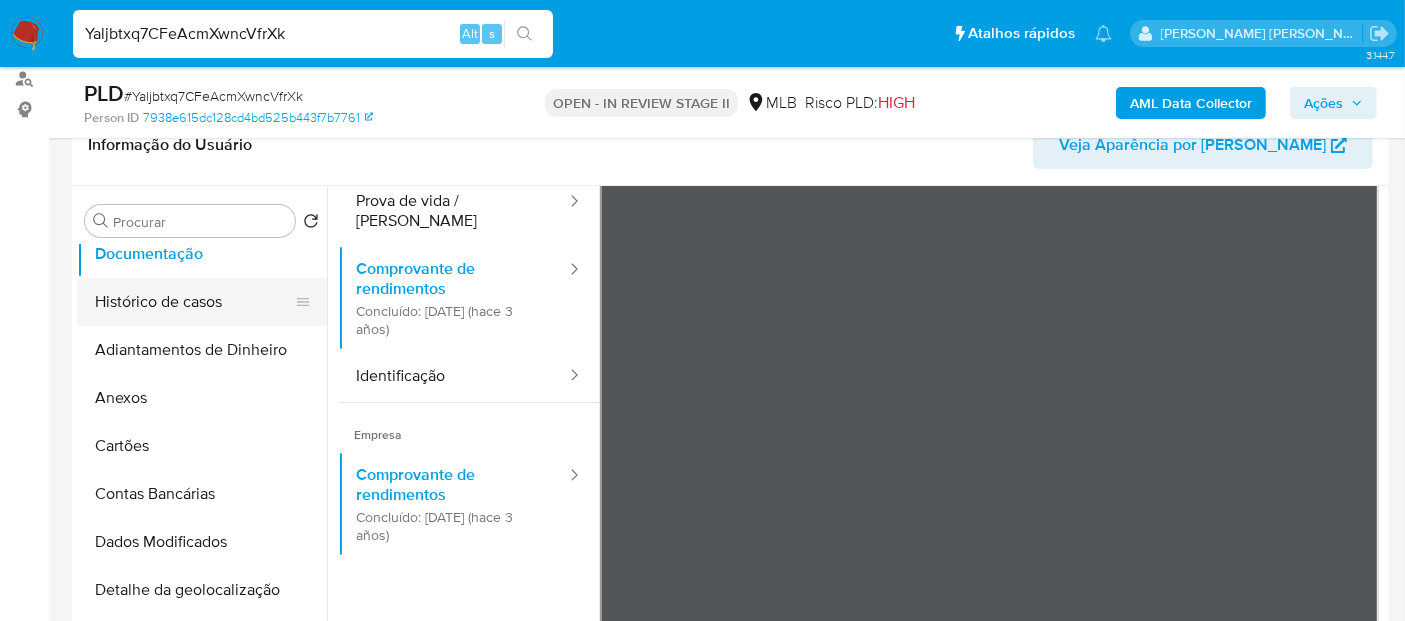 scroll, scrollTop: 0, scrollLeft: 0, axis: both 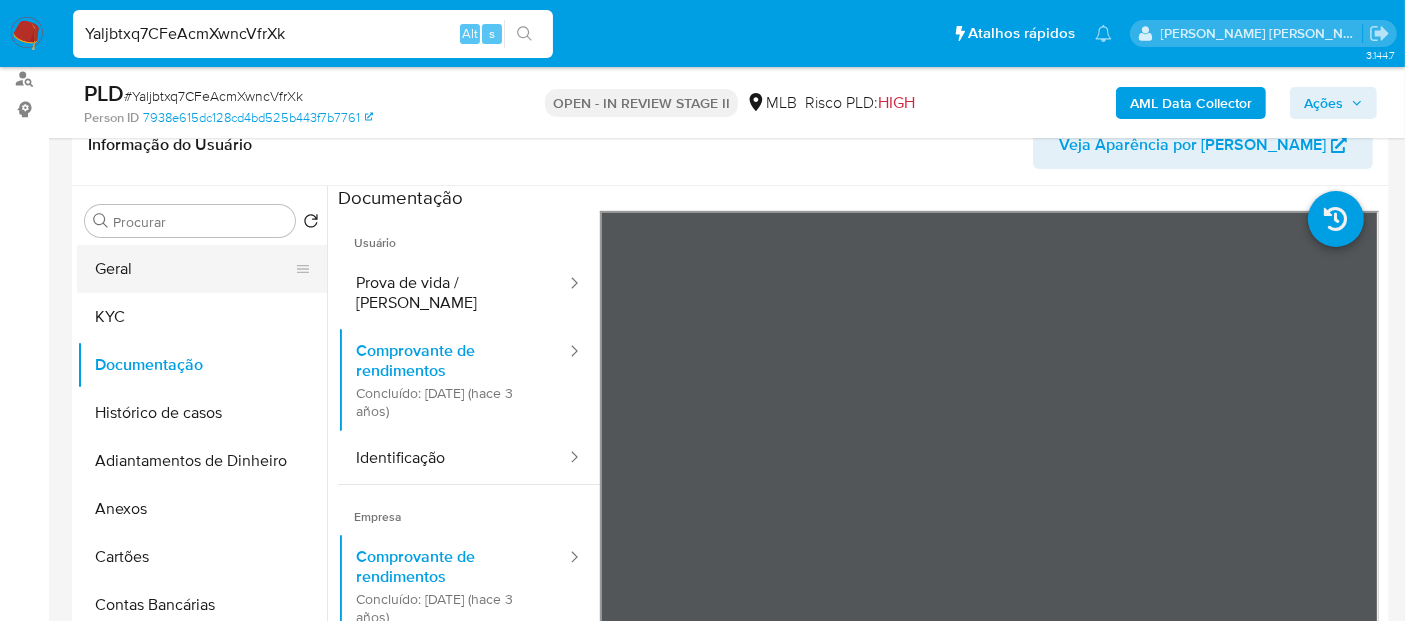 click on "Geral" at bounding box center [194, 269] 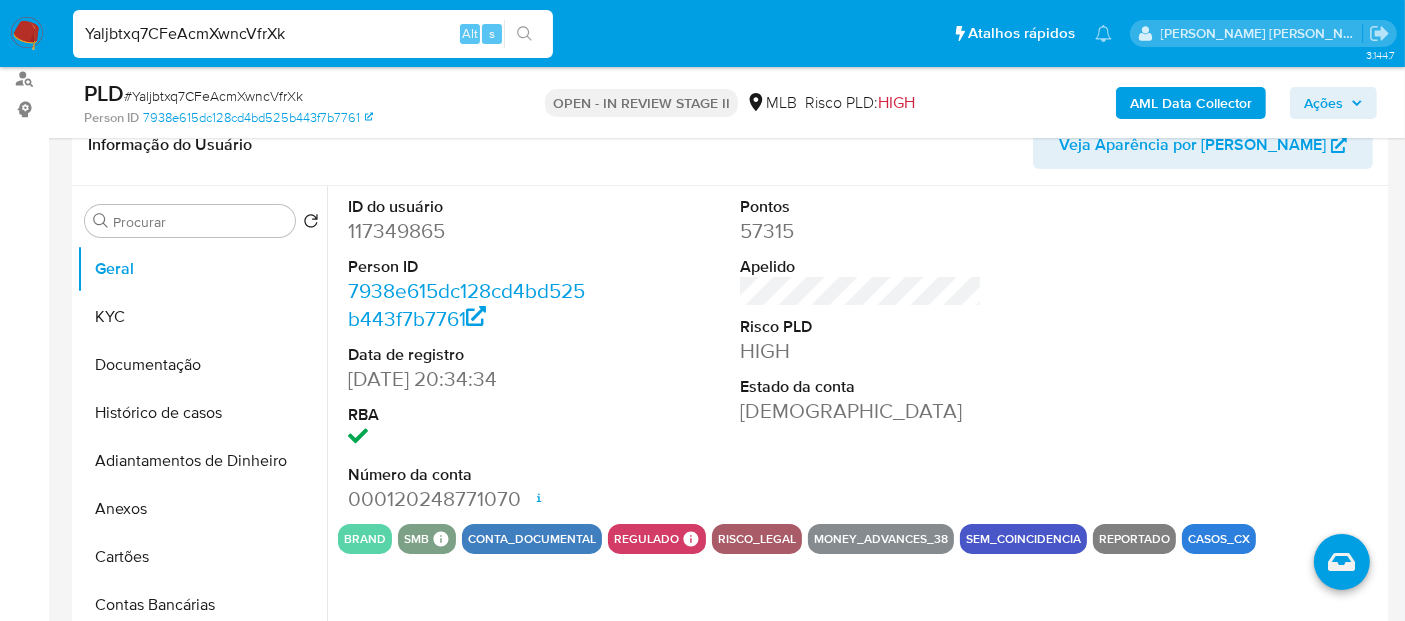 click on "Yaljbtxq7CFeAcmXwncVfrXk" at bounding box center (313, 34) 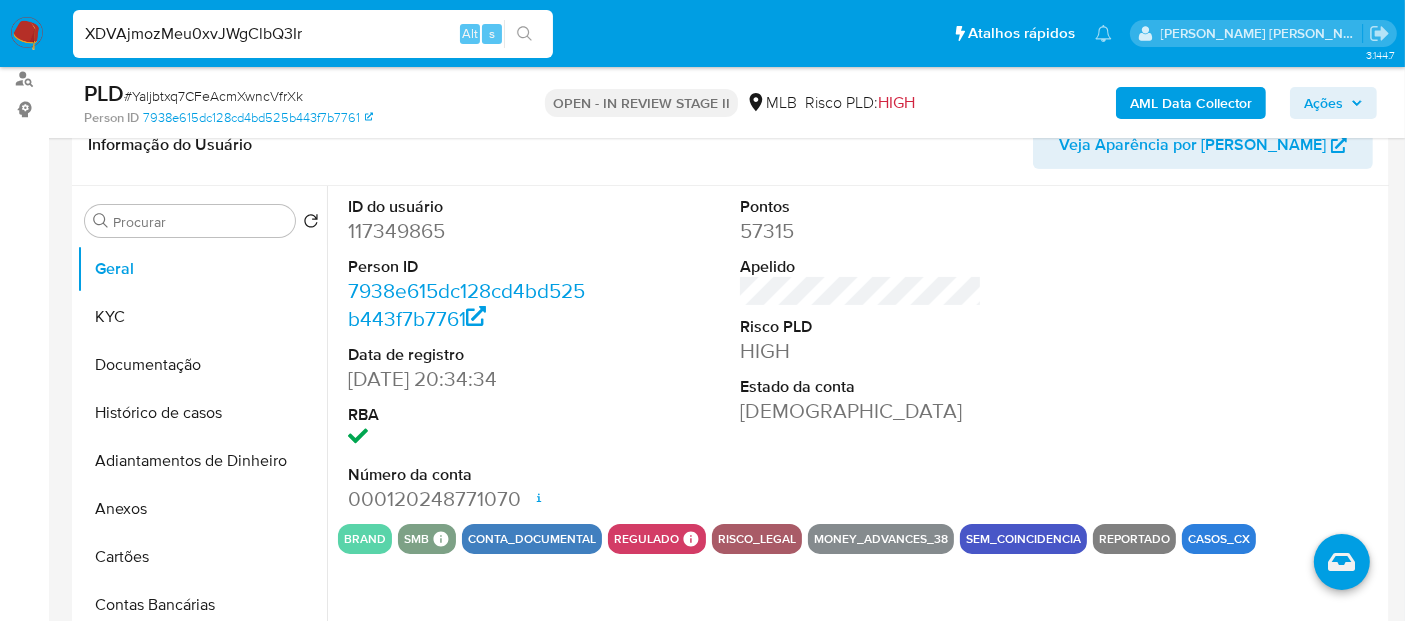 type on "XDVAjmozMeu0xvJWgClbQ3Ir" 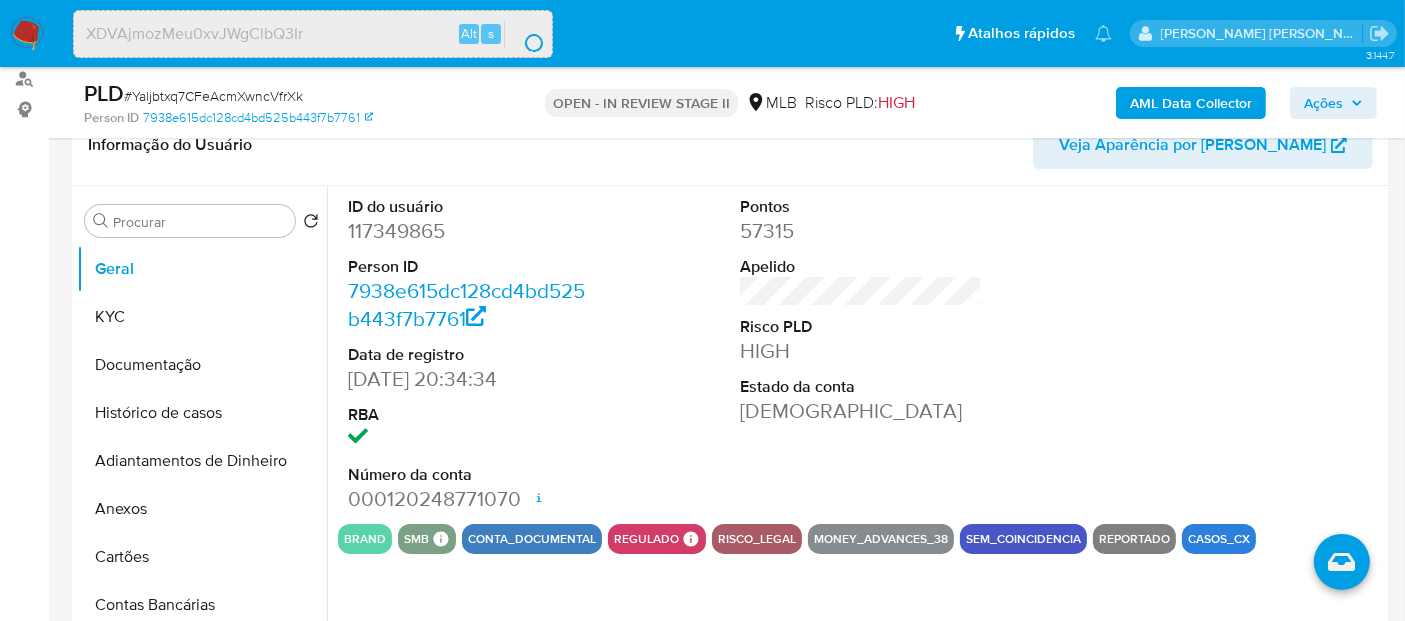 scroll, scrollTop: 0, scrollLeft: 0, axis: both 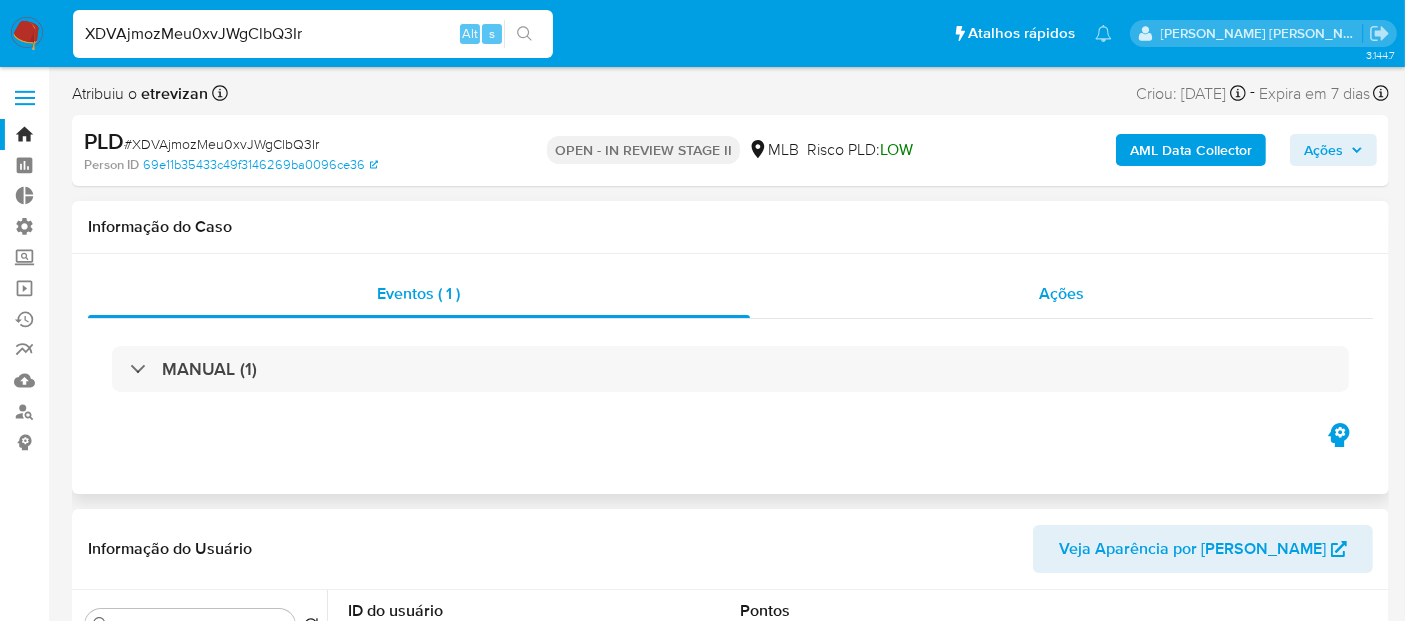 select on "10" 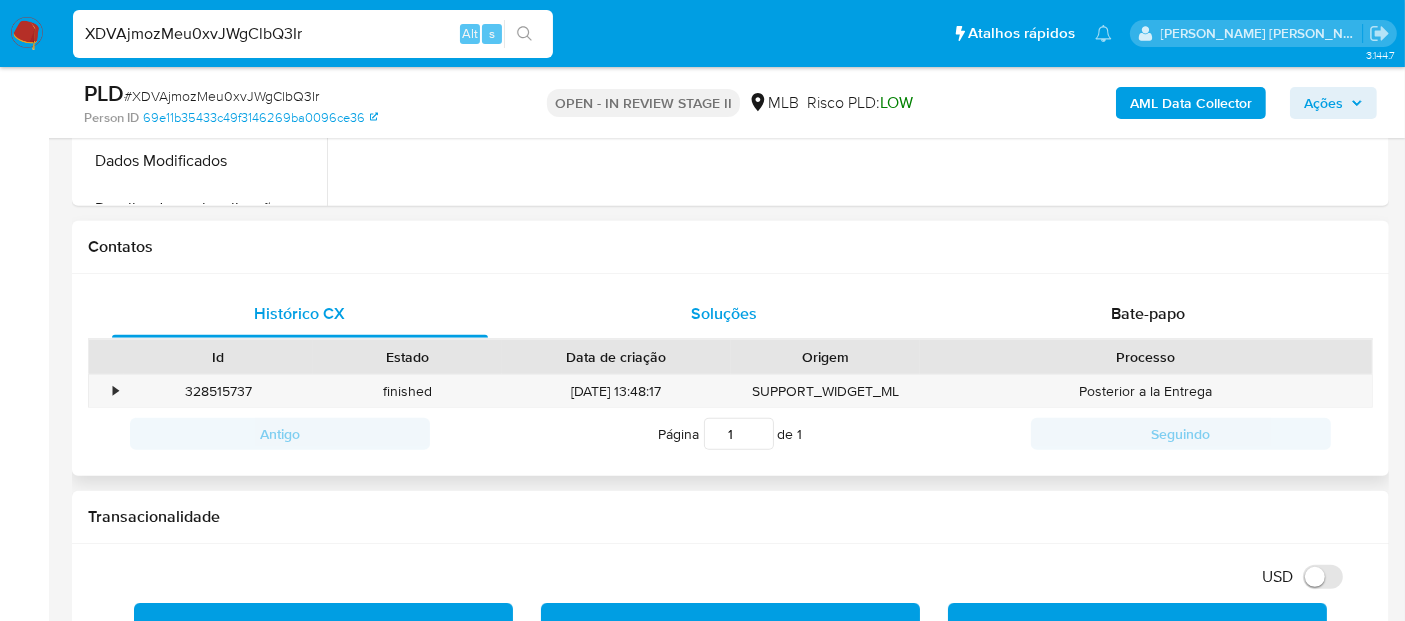 scroll, scrollTop: 777, scrollLeft: 0, axis: vertical 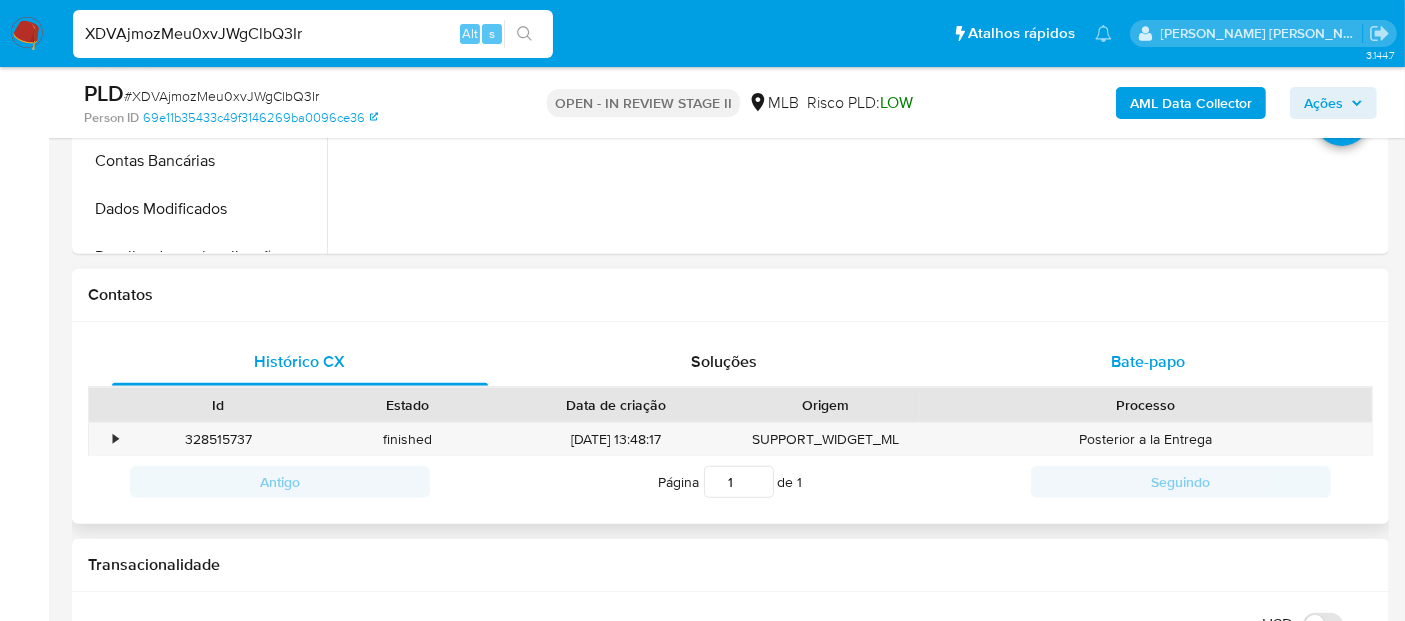 click on "Bate-papo" at bounding box center (1148, 362) 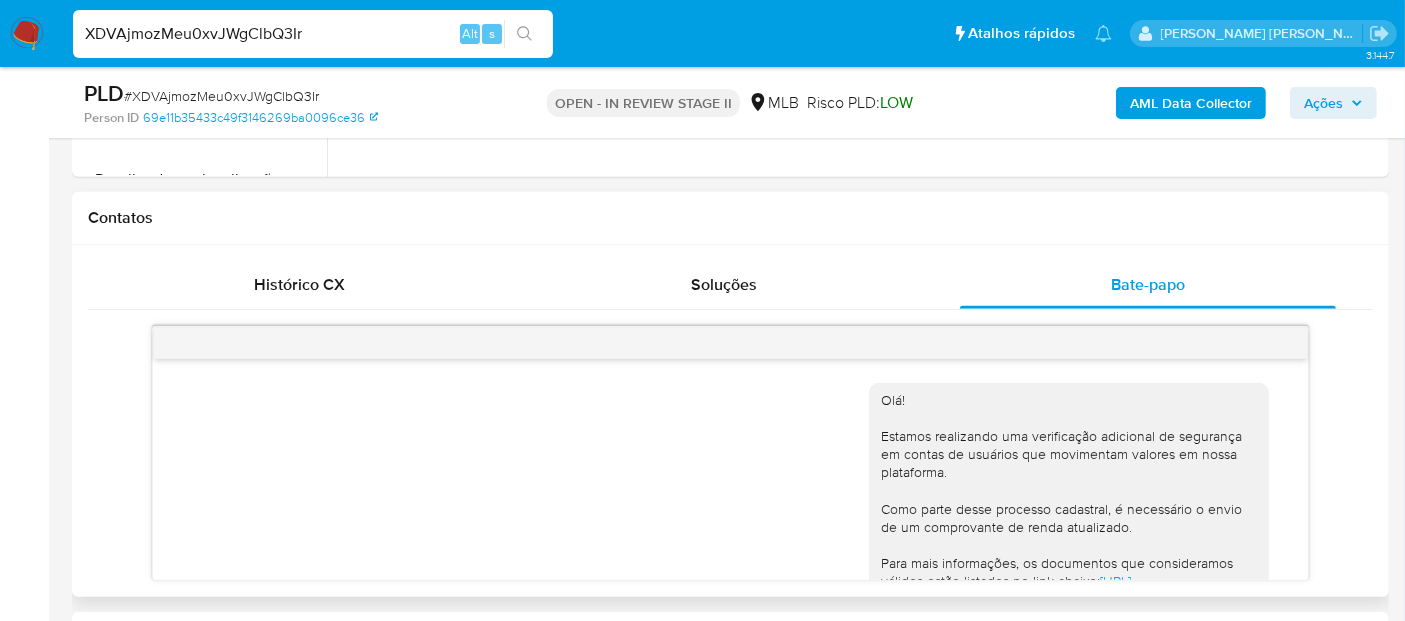 scroll, scrollTop: 888, scrollLeft: 0, axis: vertical 